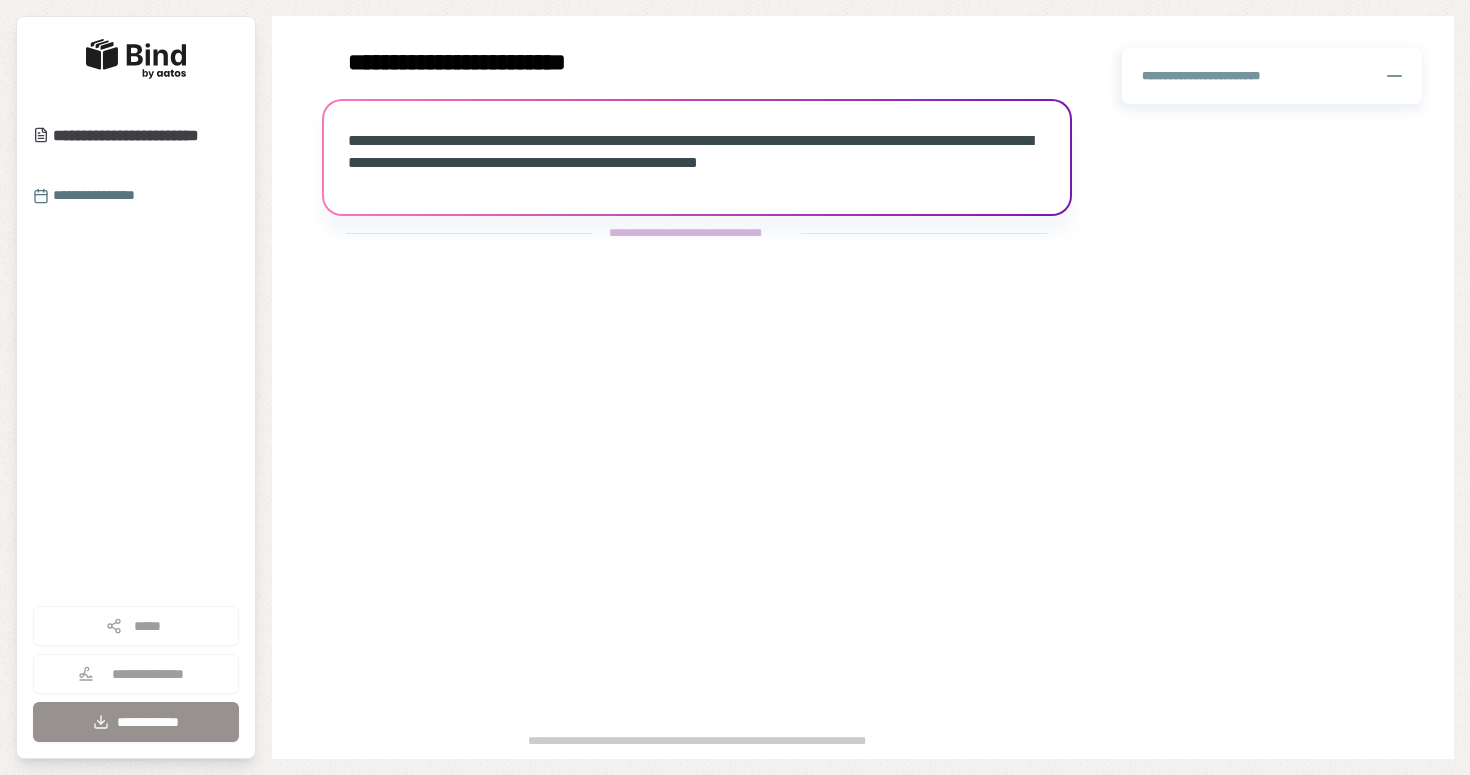 scroll, scrollTop: 0, scrollLeft: 0, axis: both 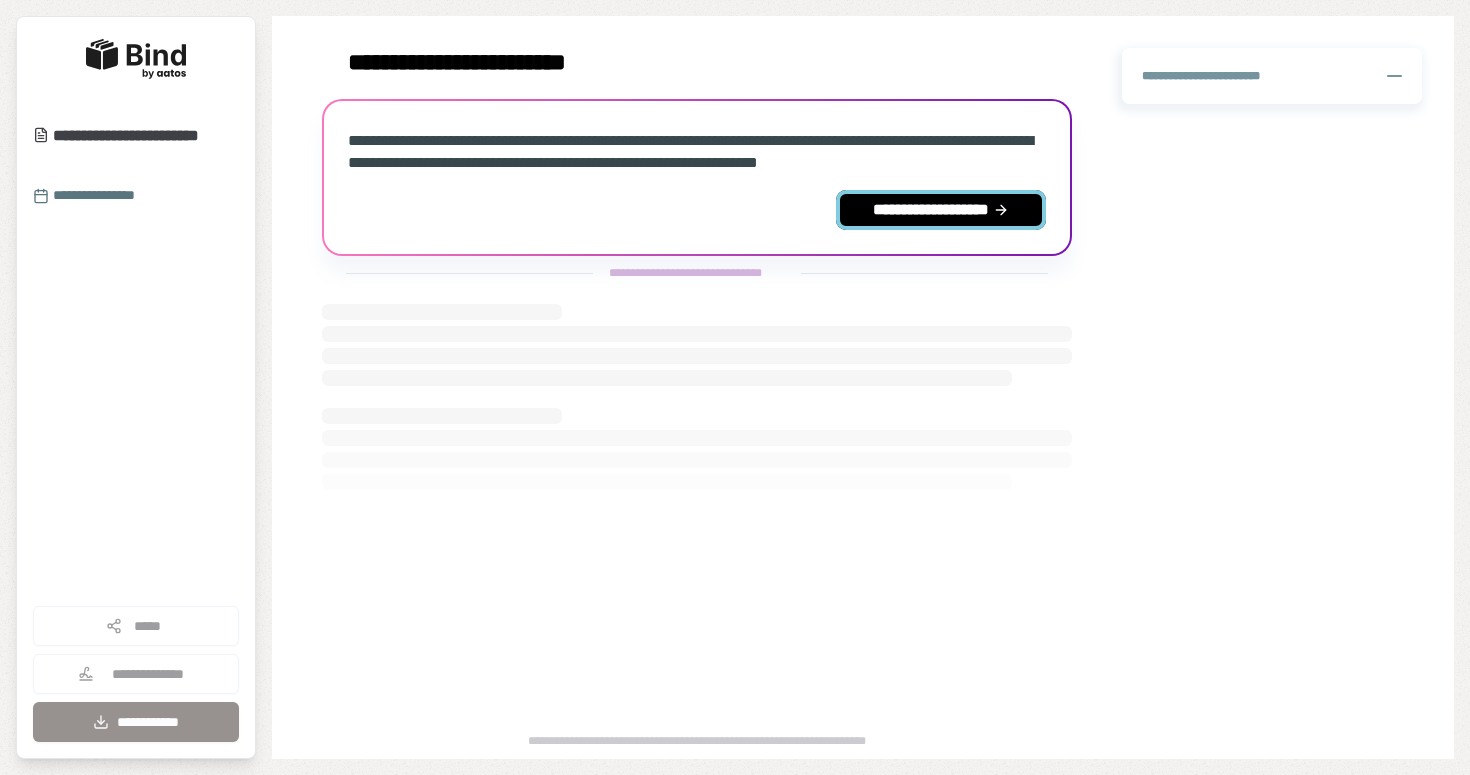 click on "**********" at bounding box center (941, 210) 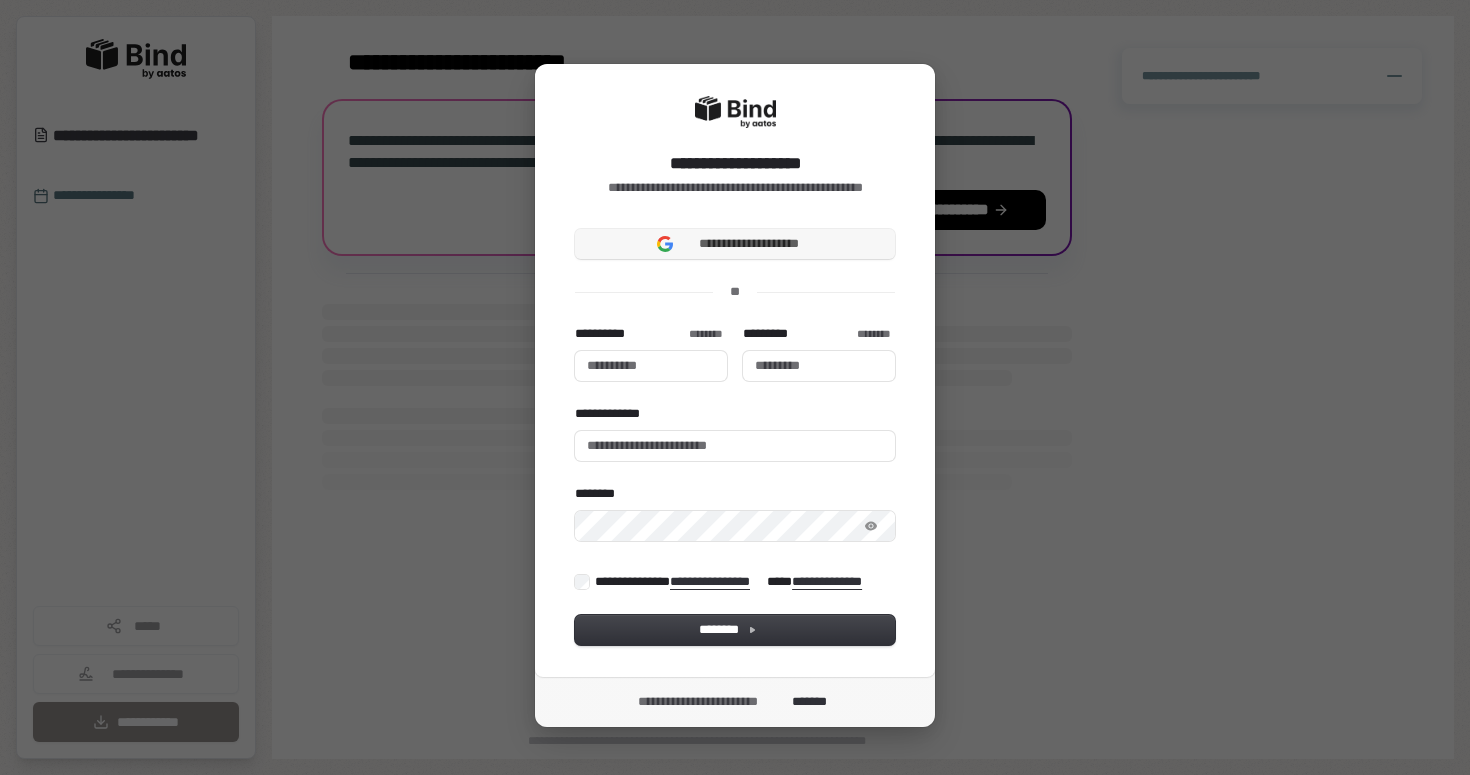 click on "**********" at bounding box center (735, 244) 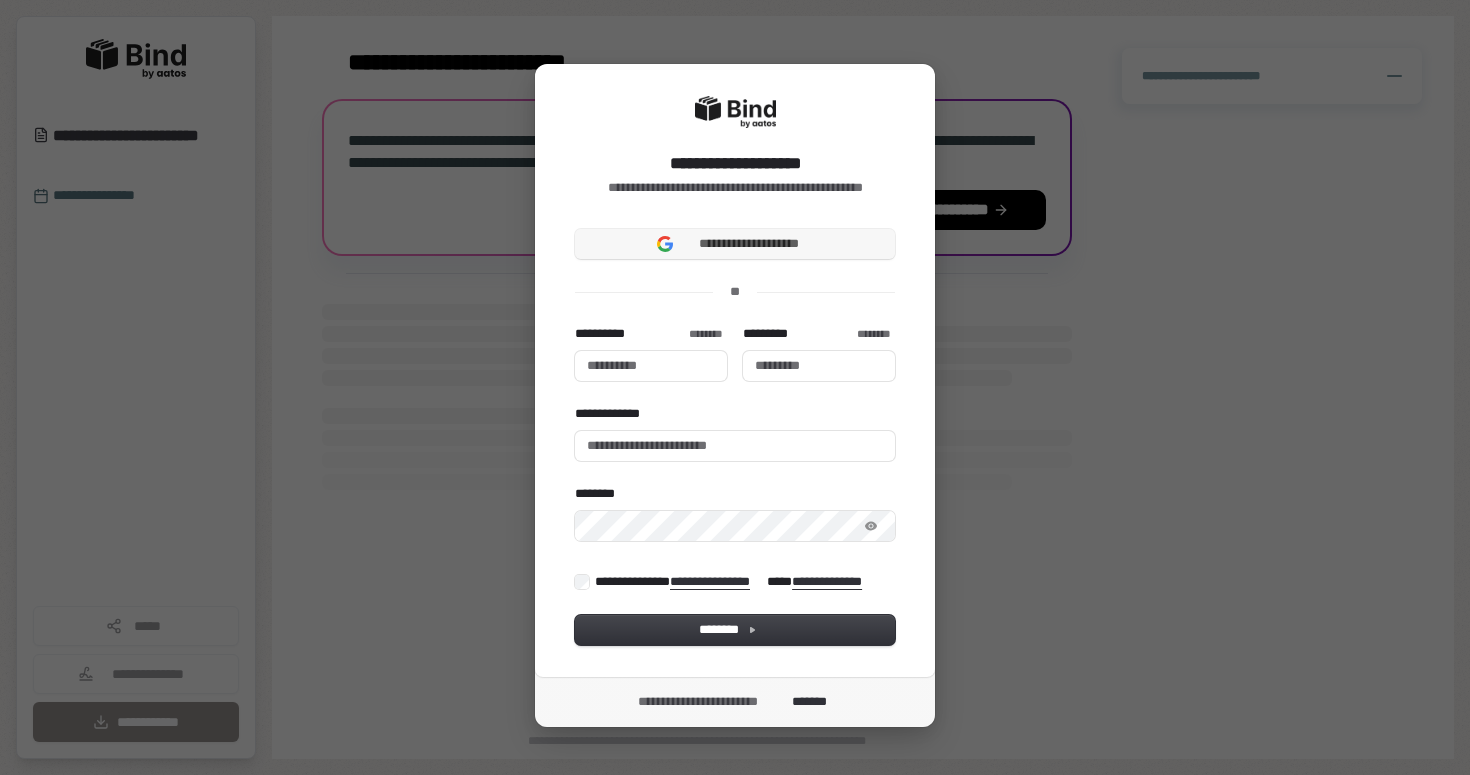 type 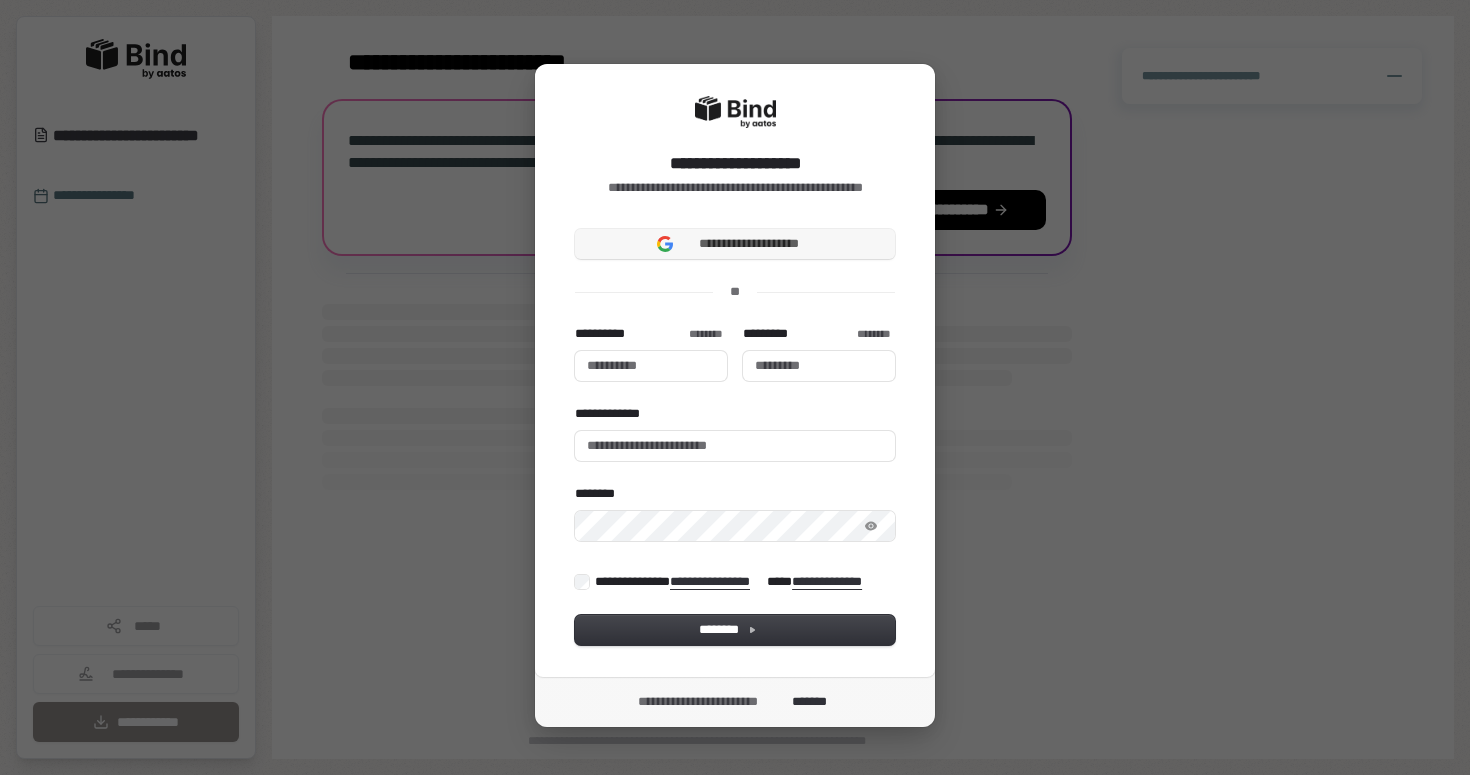 type 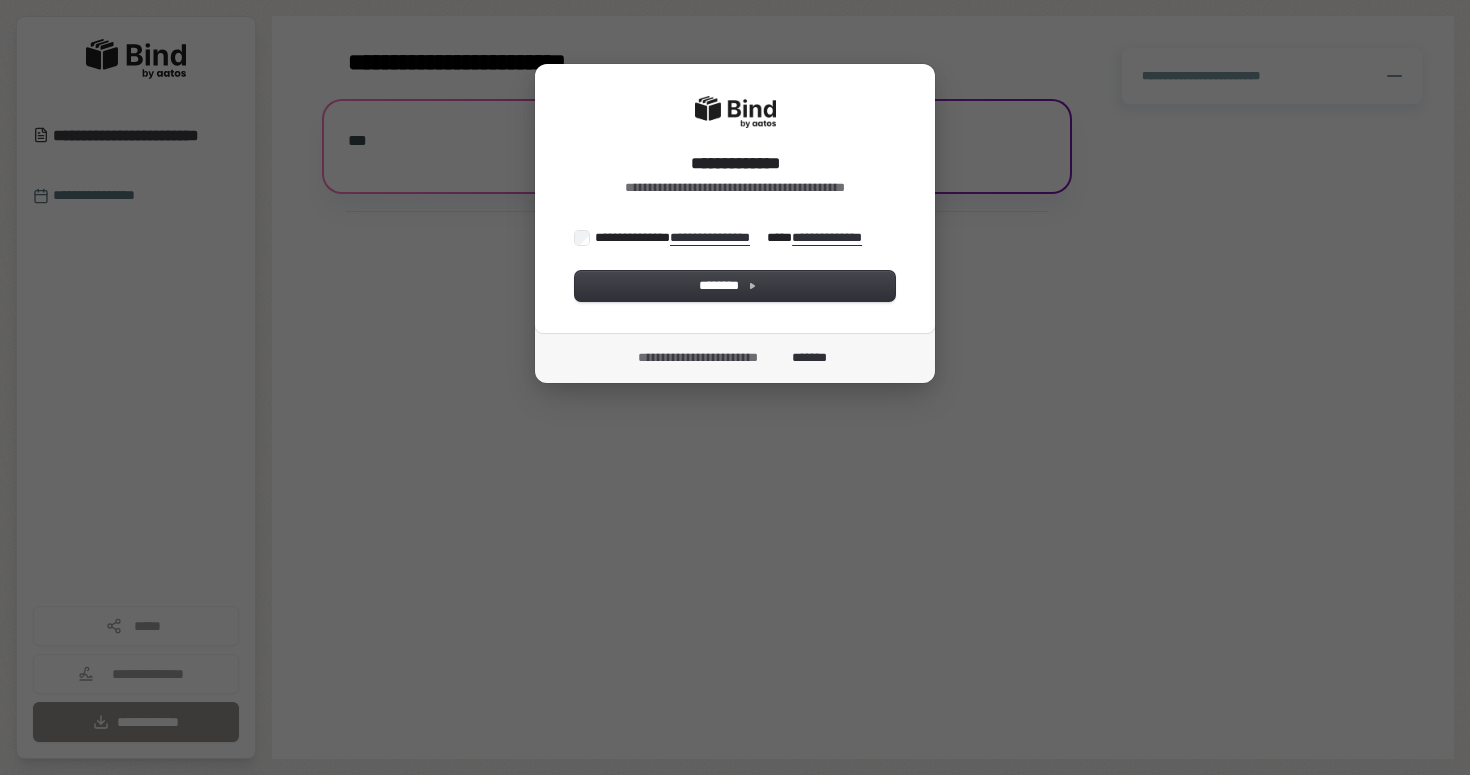 scroll, scrollTop: 0, scrollLeft: 0, axis: both 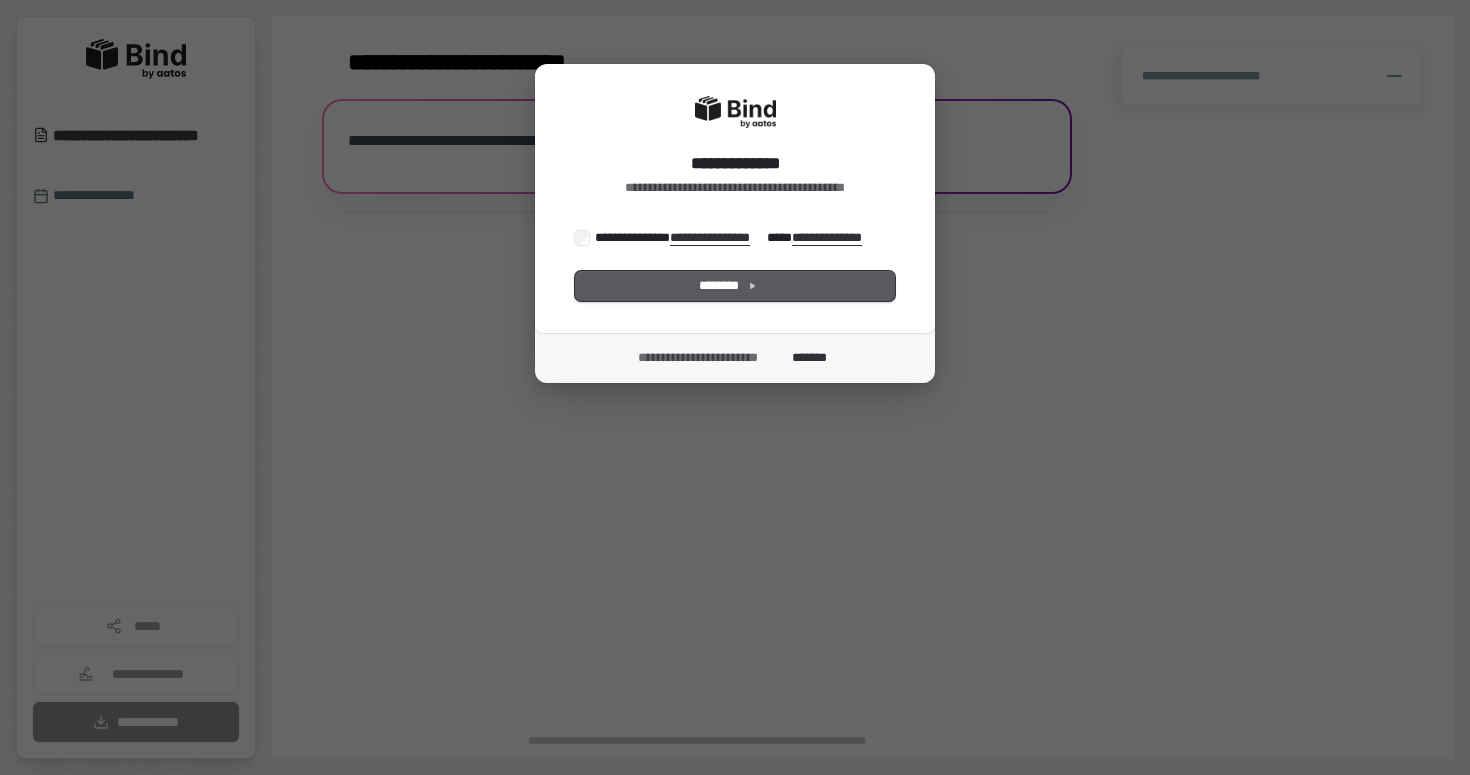 click on "********" at bounding box center [735, 286] 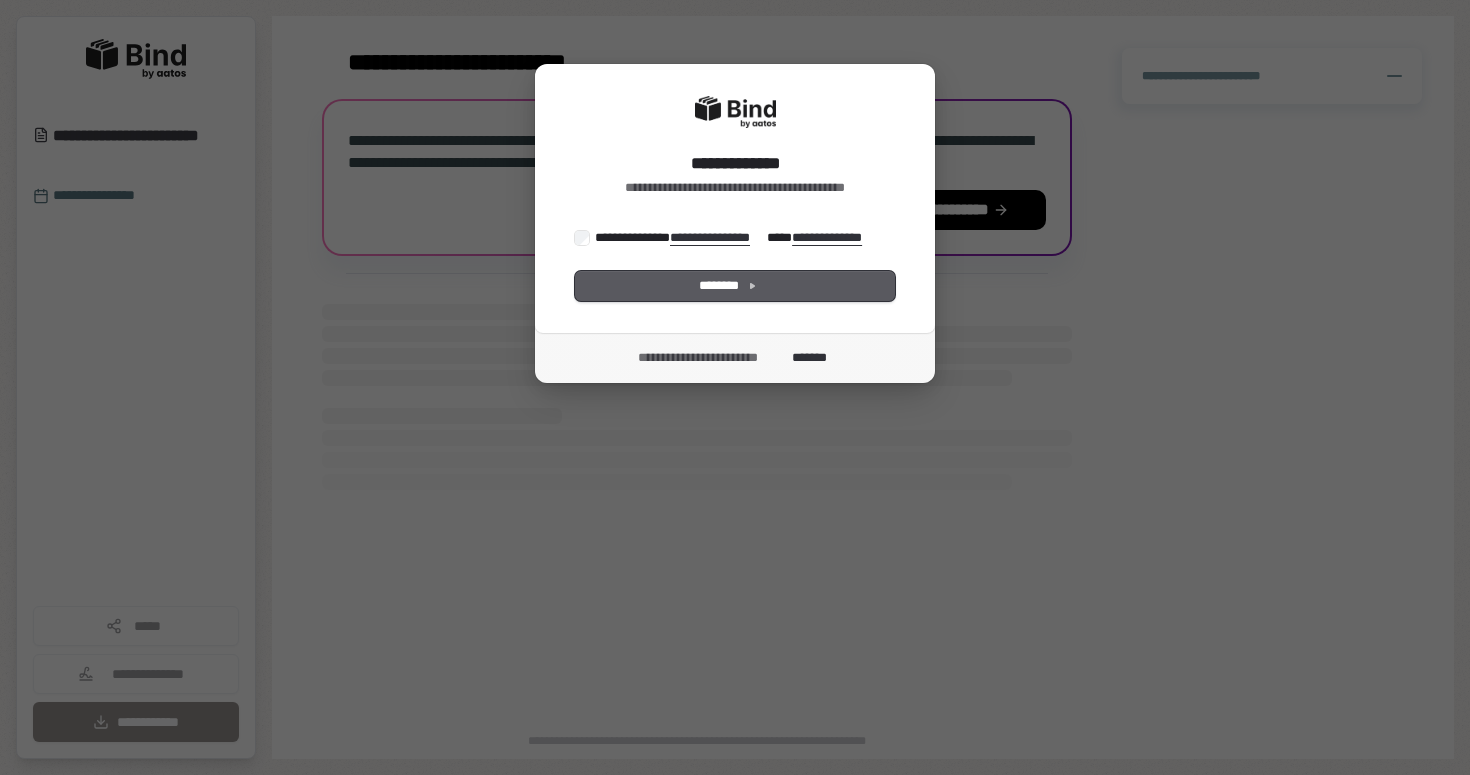 click on "********" at bounding box center (735, 286) 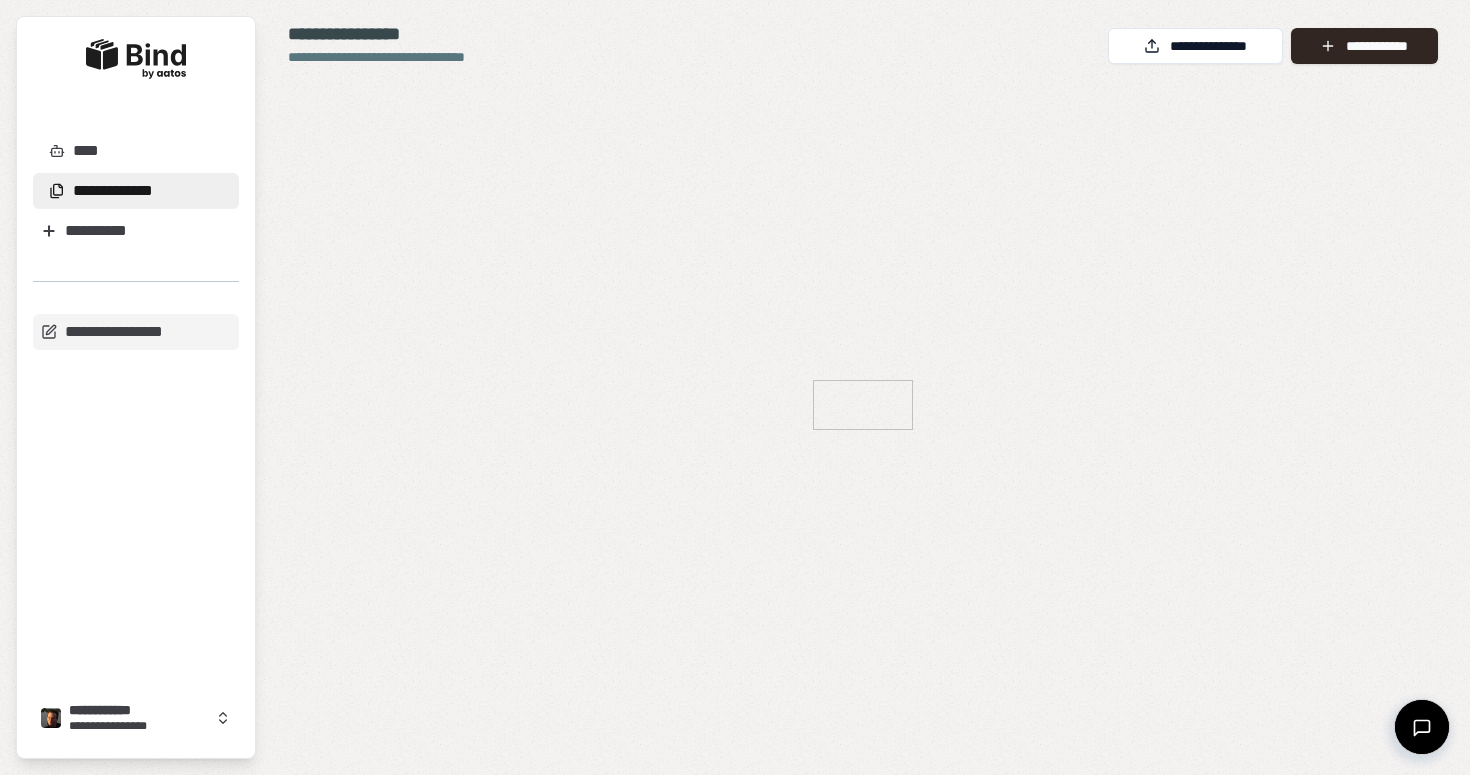 scroll, scrollTop: 0, scrollLeft: 0, axis: both 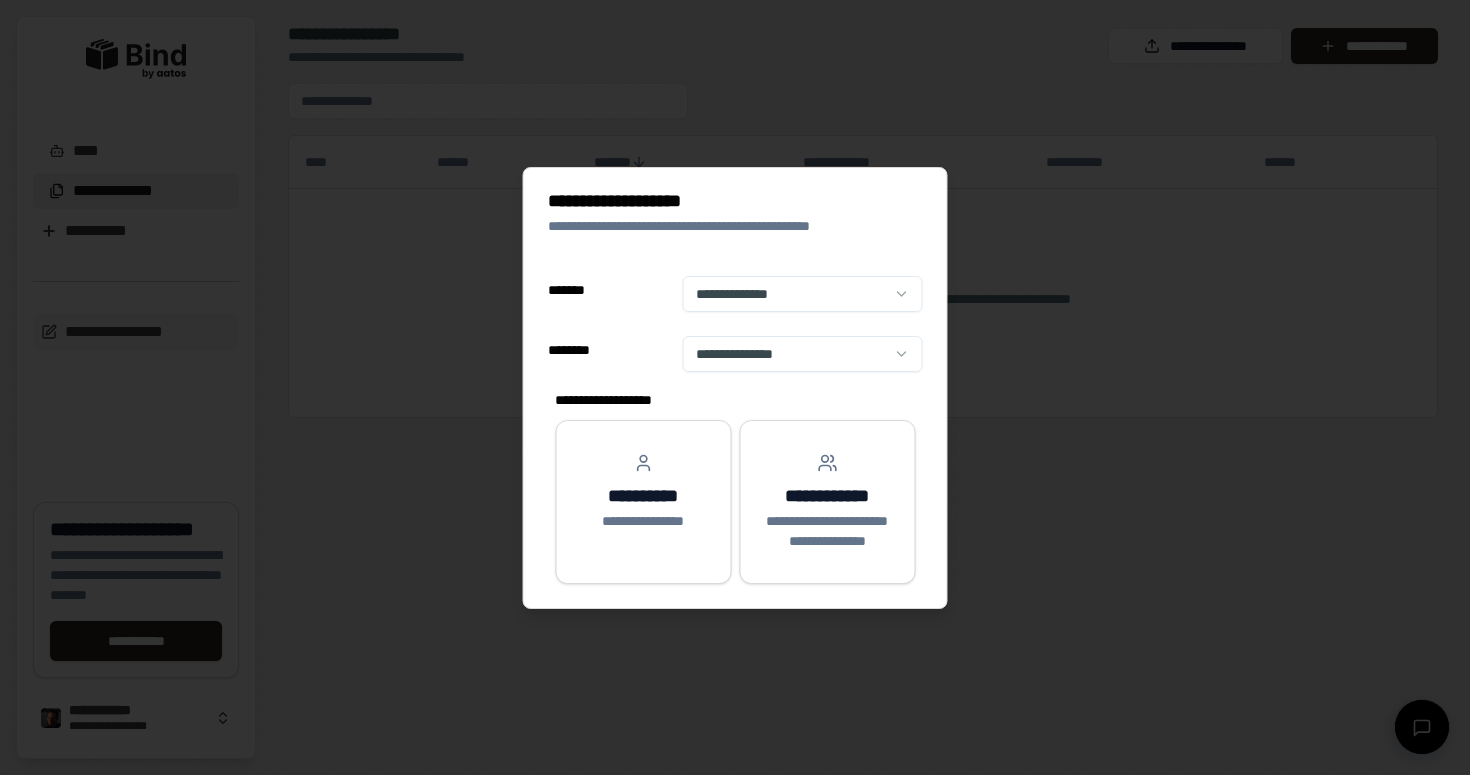 select on "**" 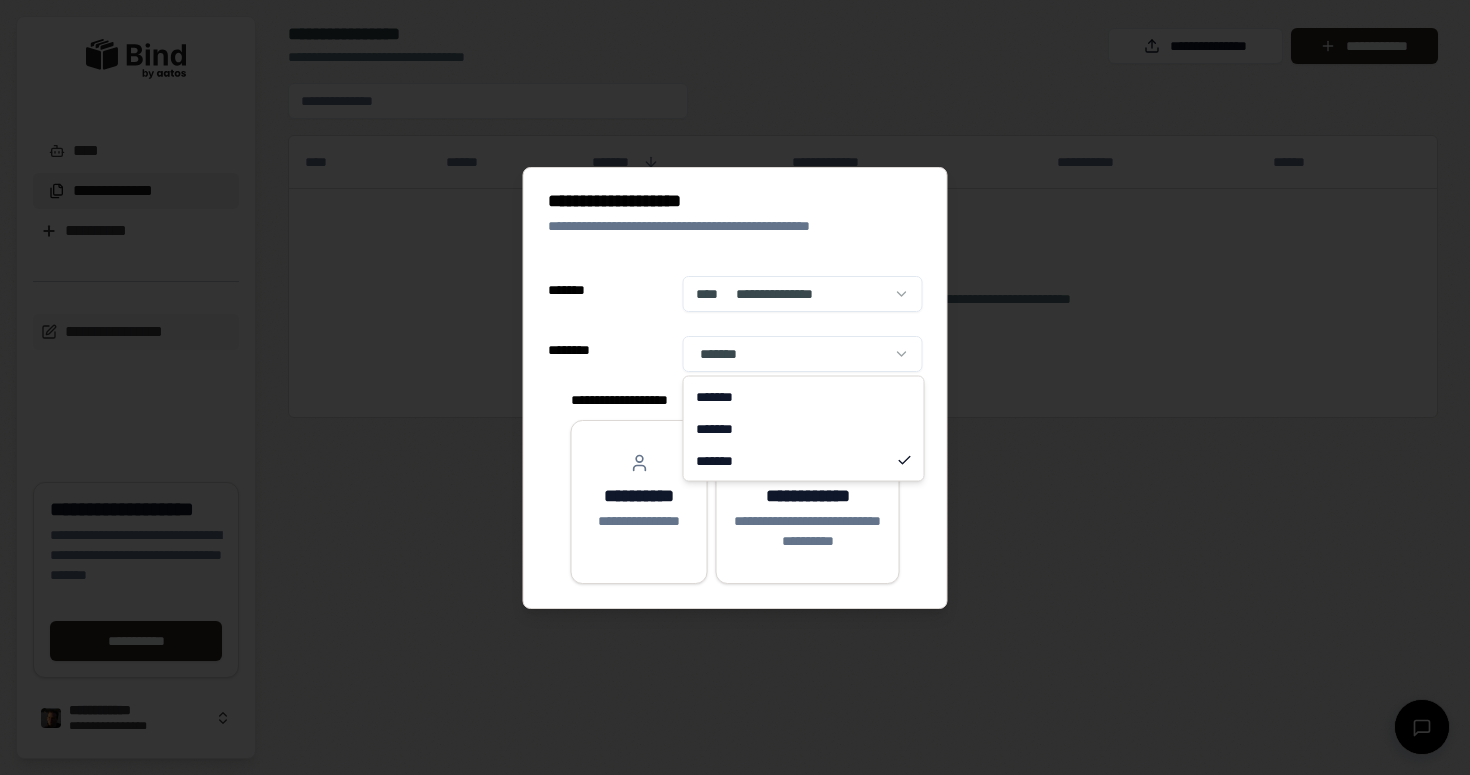 click on "**********" at bounding box center (735, 387) 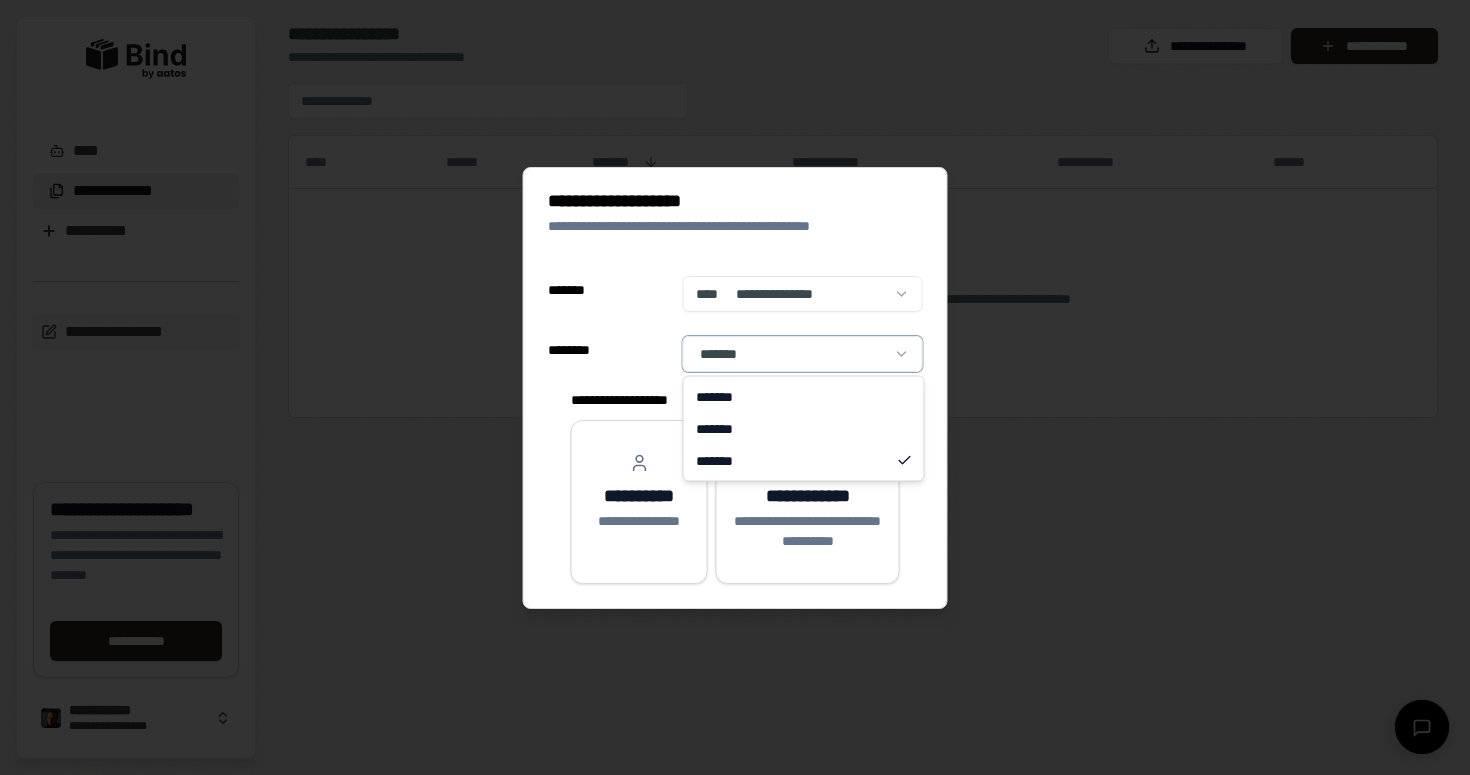 click on "**********" at bounding box center [735, 387] 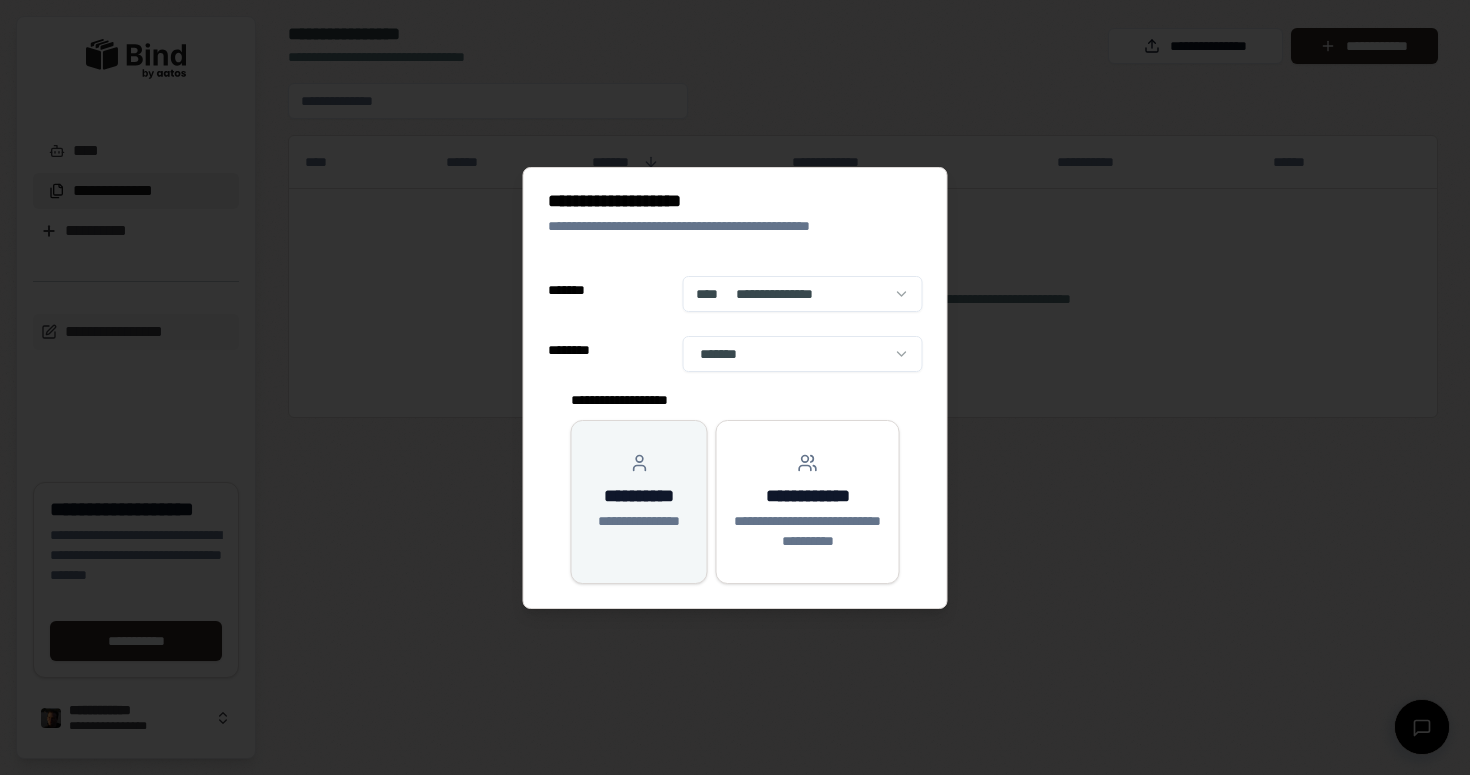 click on "**********" at bounding box center [639, 496] 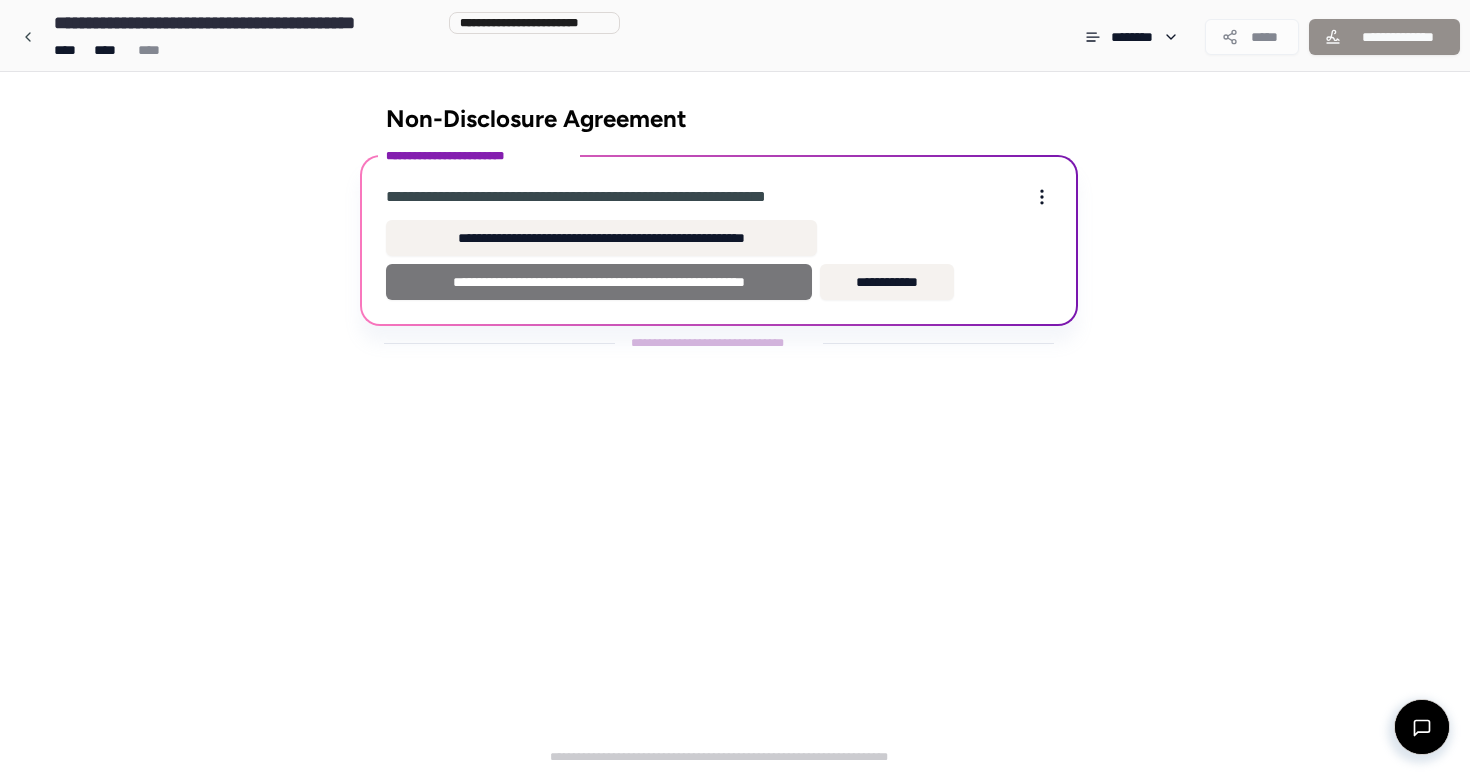 click on "**********" at bounding box center [599, 282] 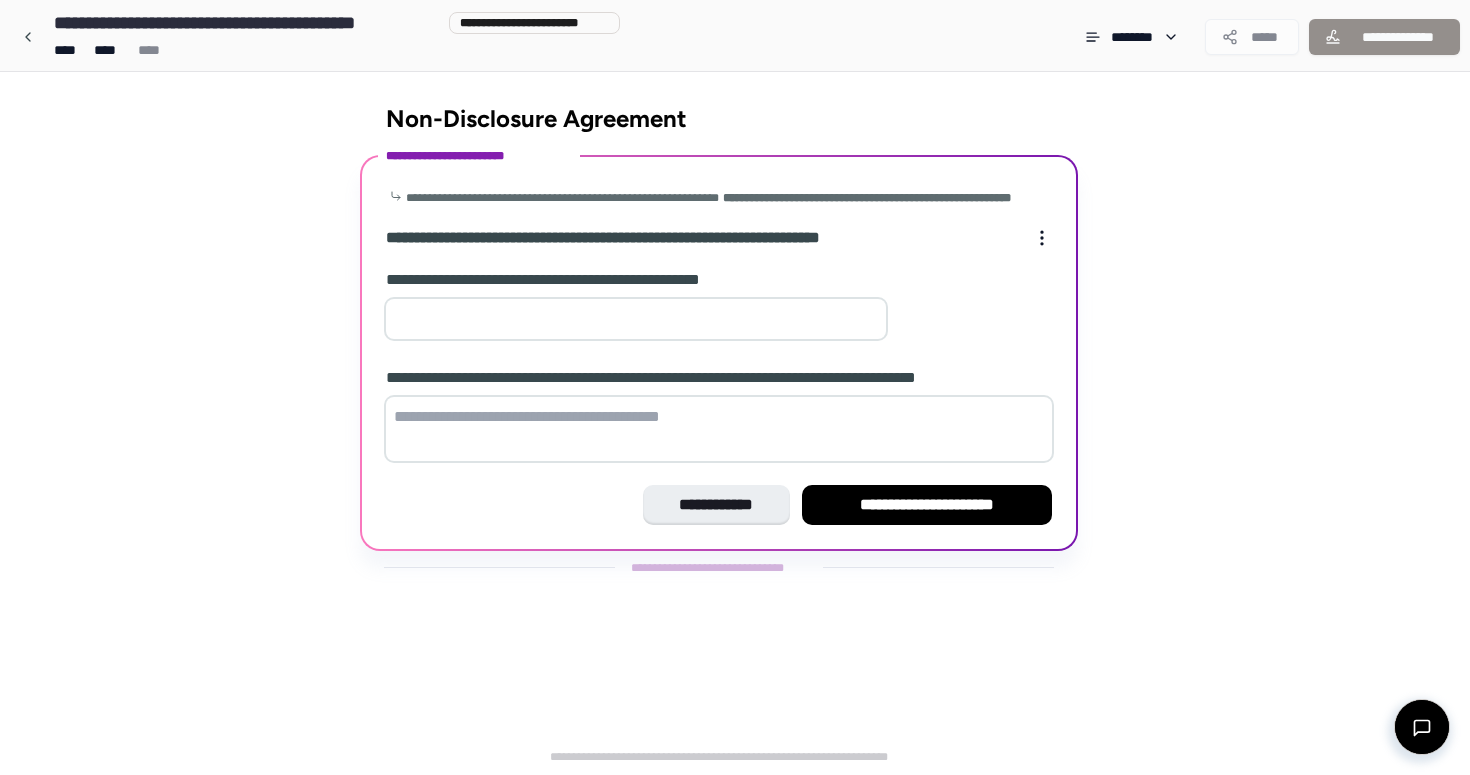 click at bounding box center (636, 319) 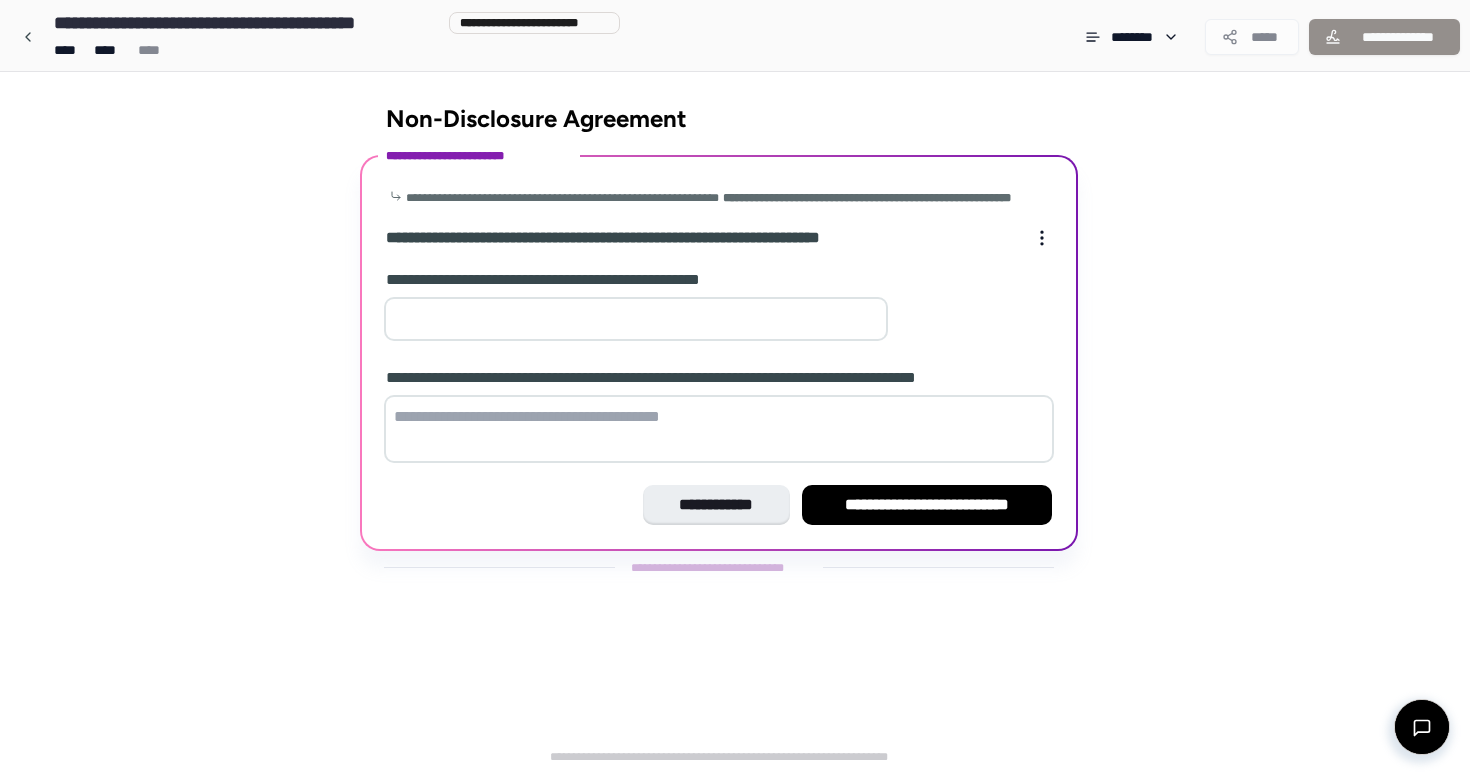 type on "*" 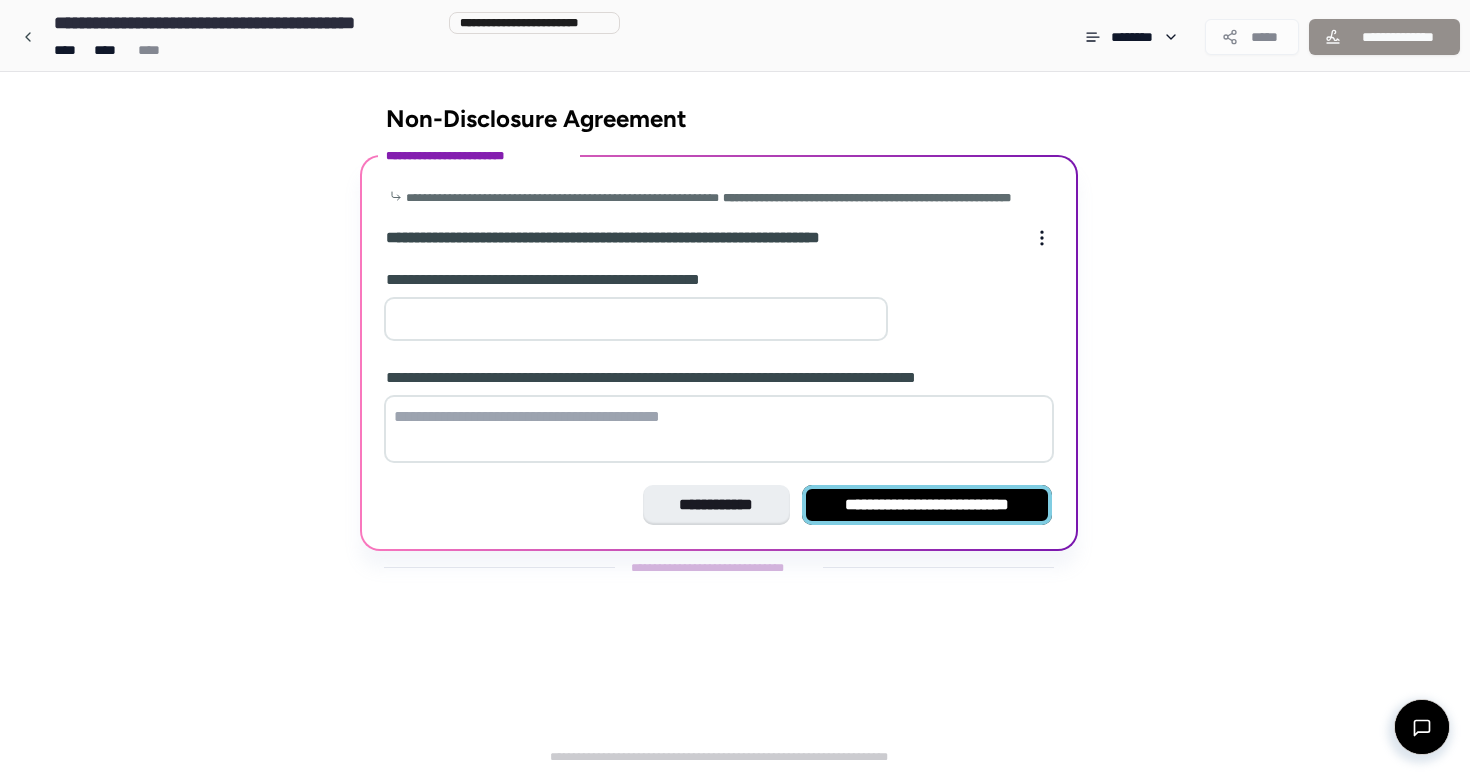 click on "**********" at bounding box center (927, 505) 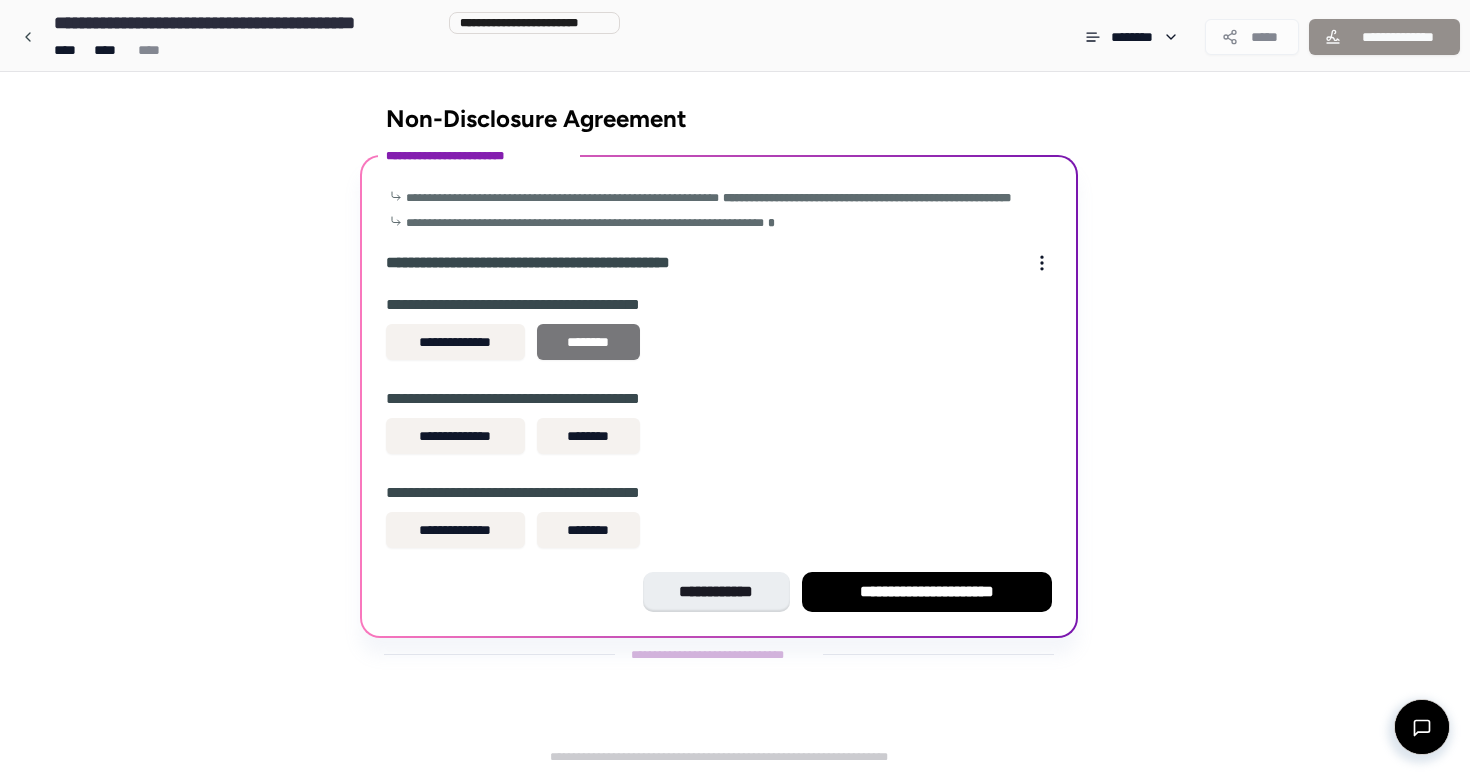 click on "********" at bounding box center (588, 342) 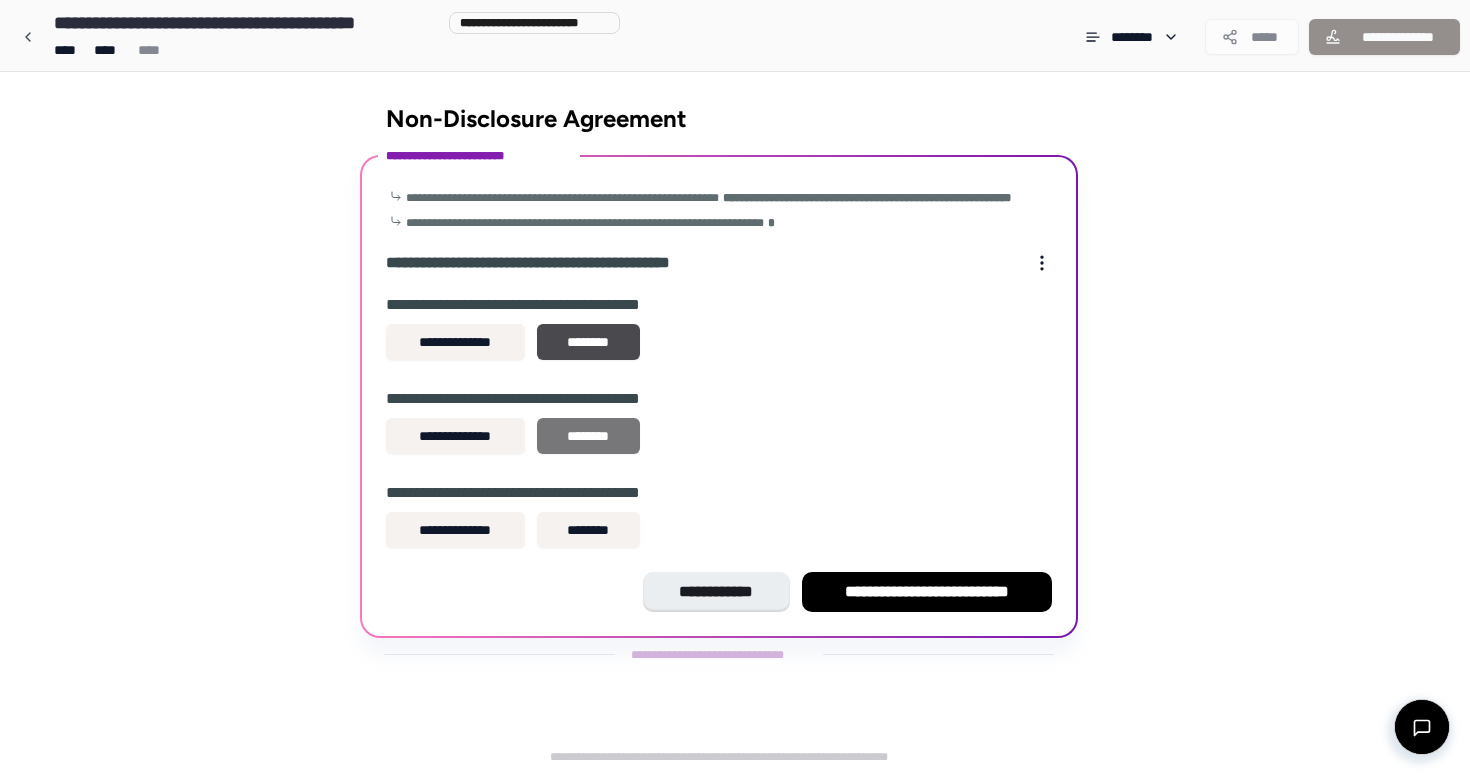 click on "********" at bounding box center [588, 436] 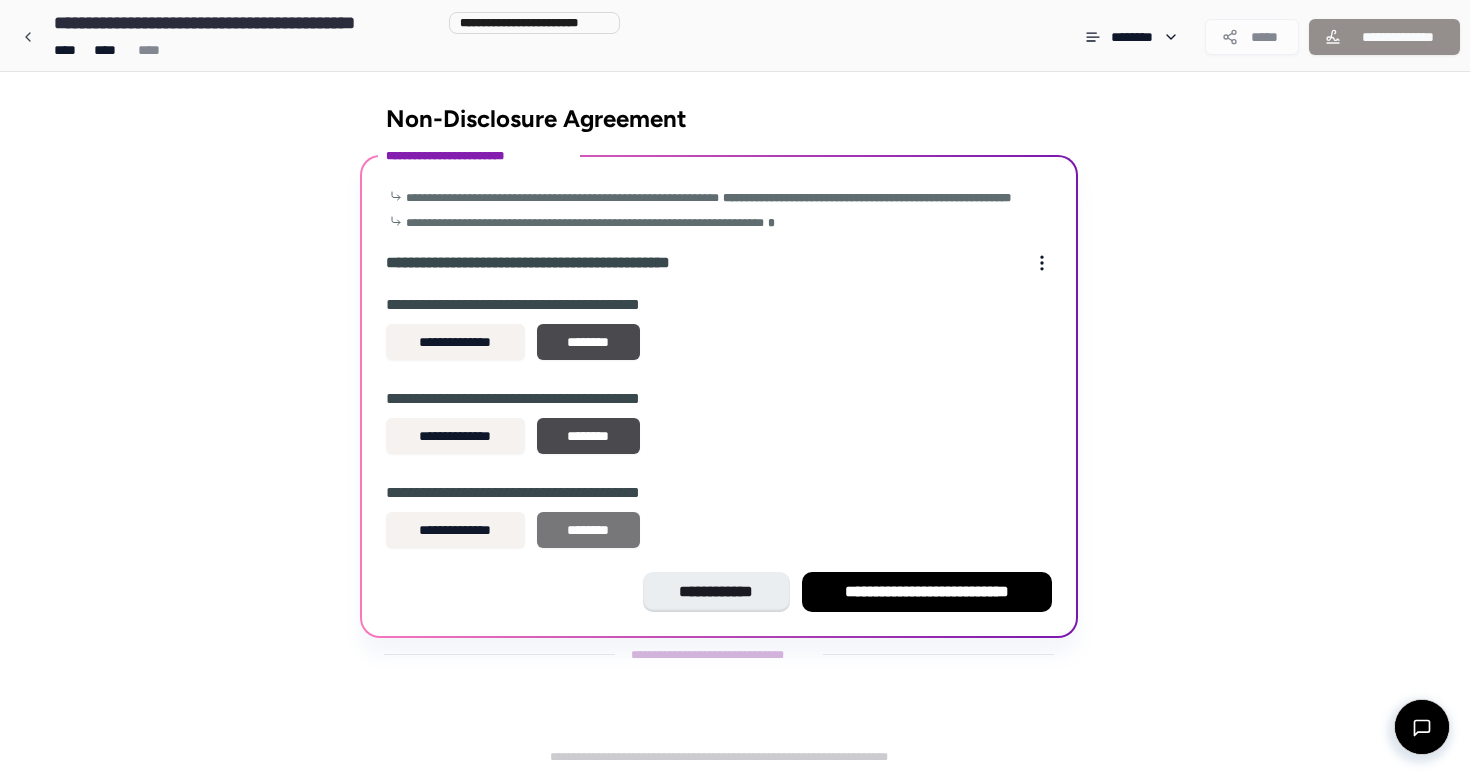 click on "********" at bounding box center (588, 530) 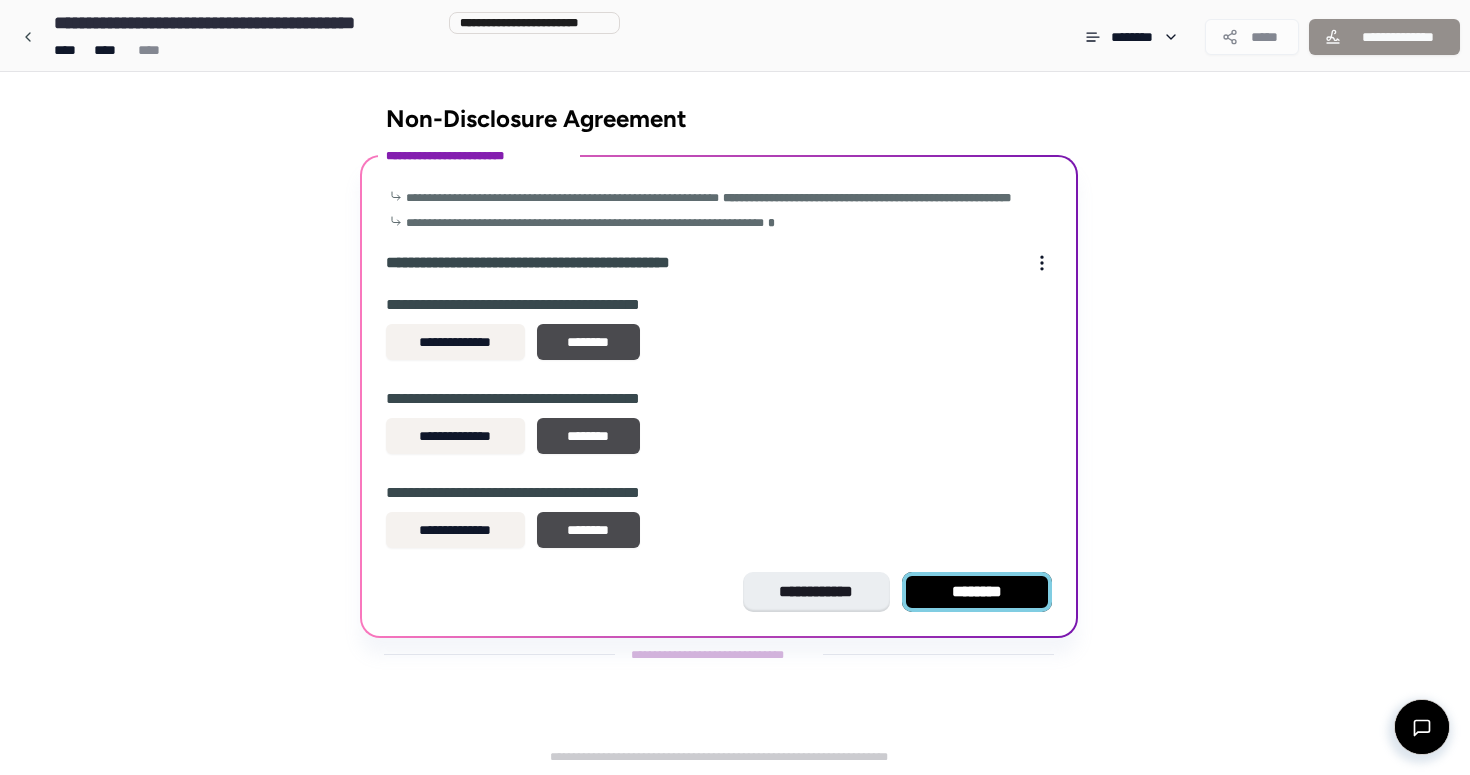 click on "********" at bounding box center [977, 592] 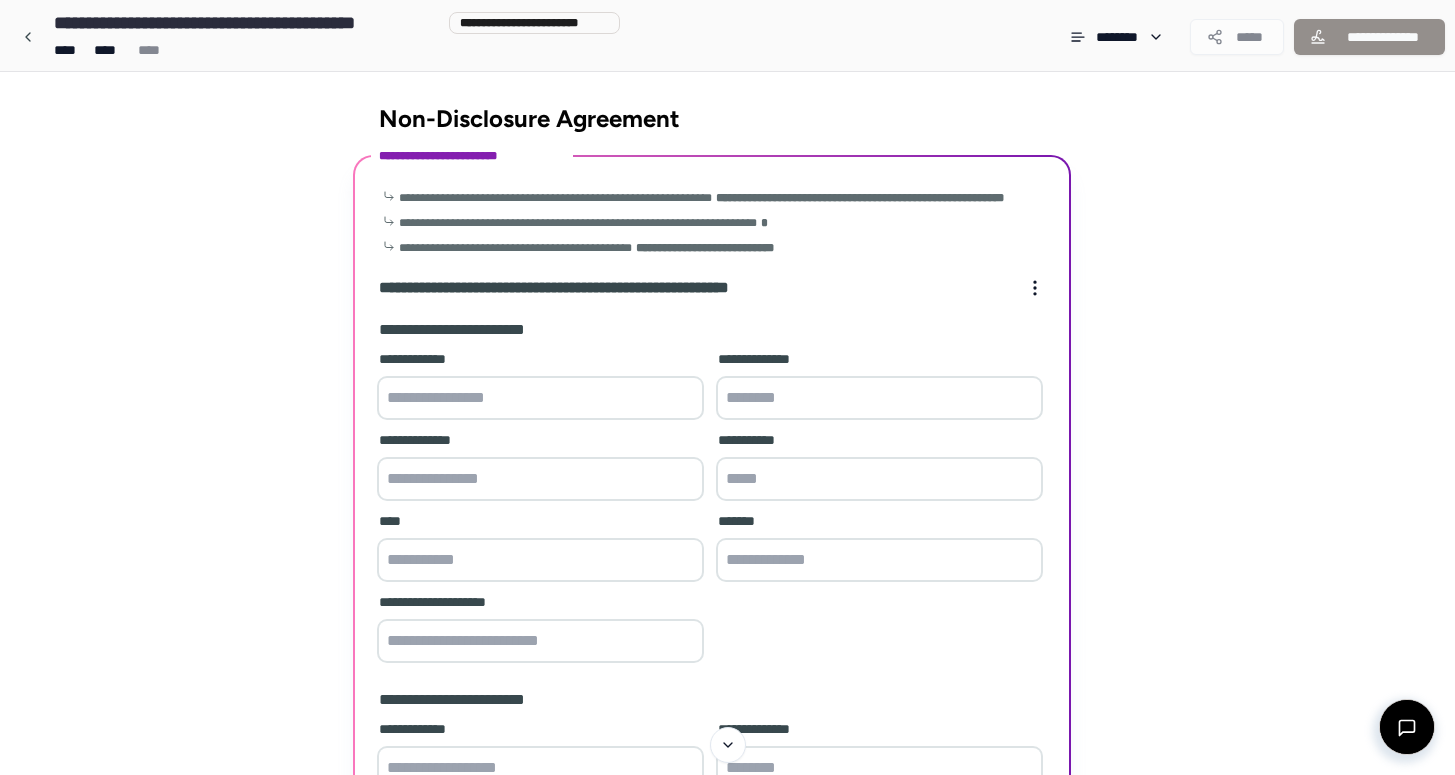scroll, scrollTop: 0, scrollLeft: 0, axis: both 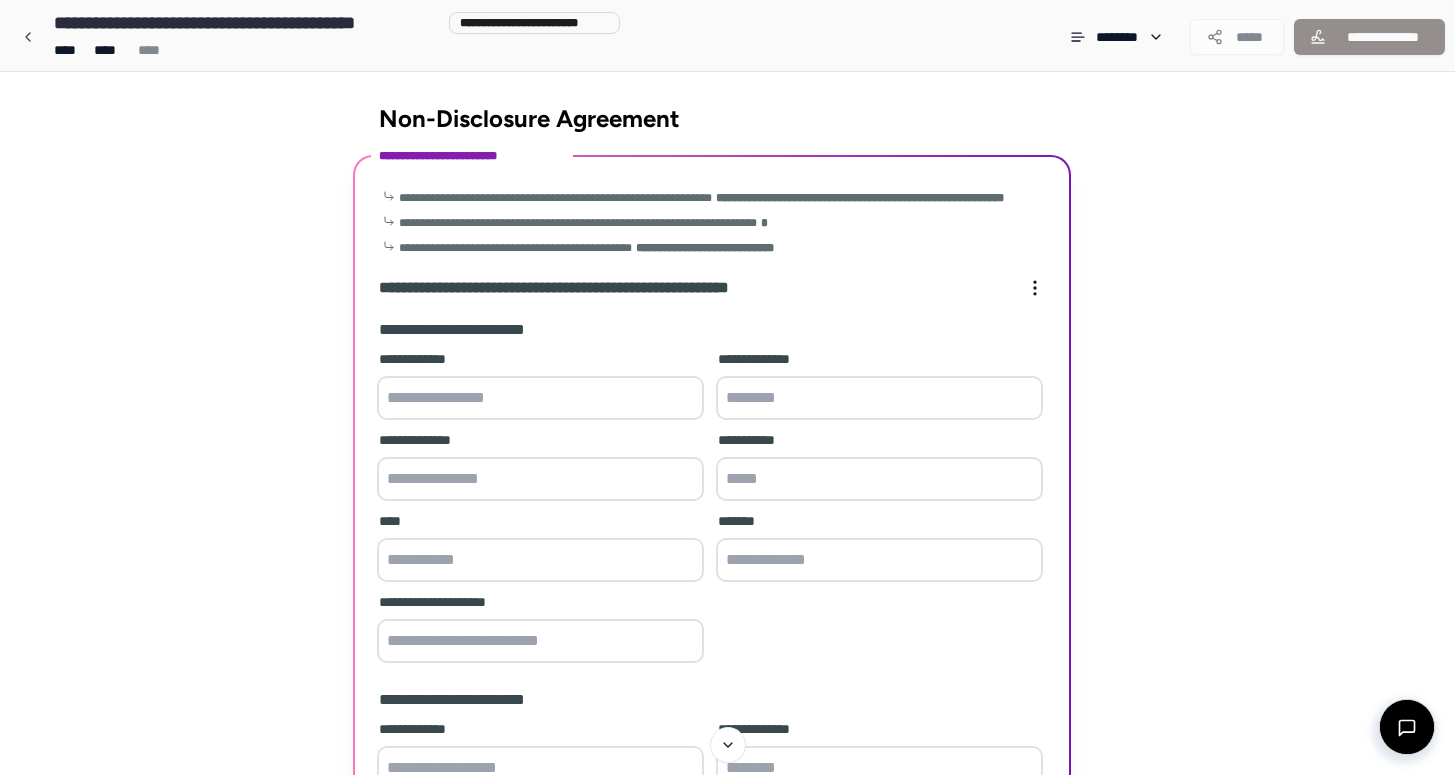 click at bounding box center (540, 398) 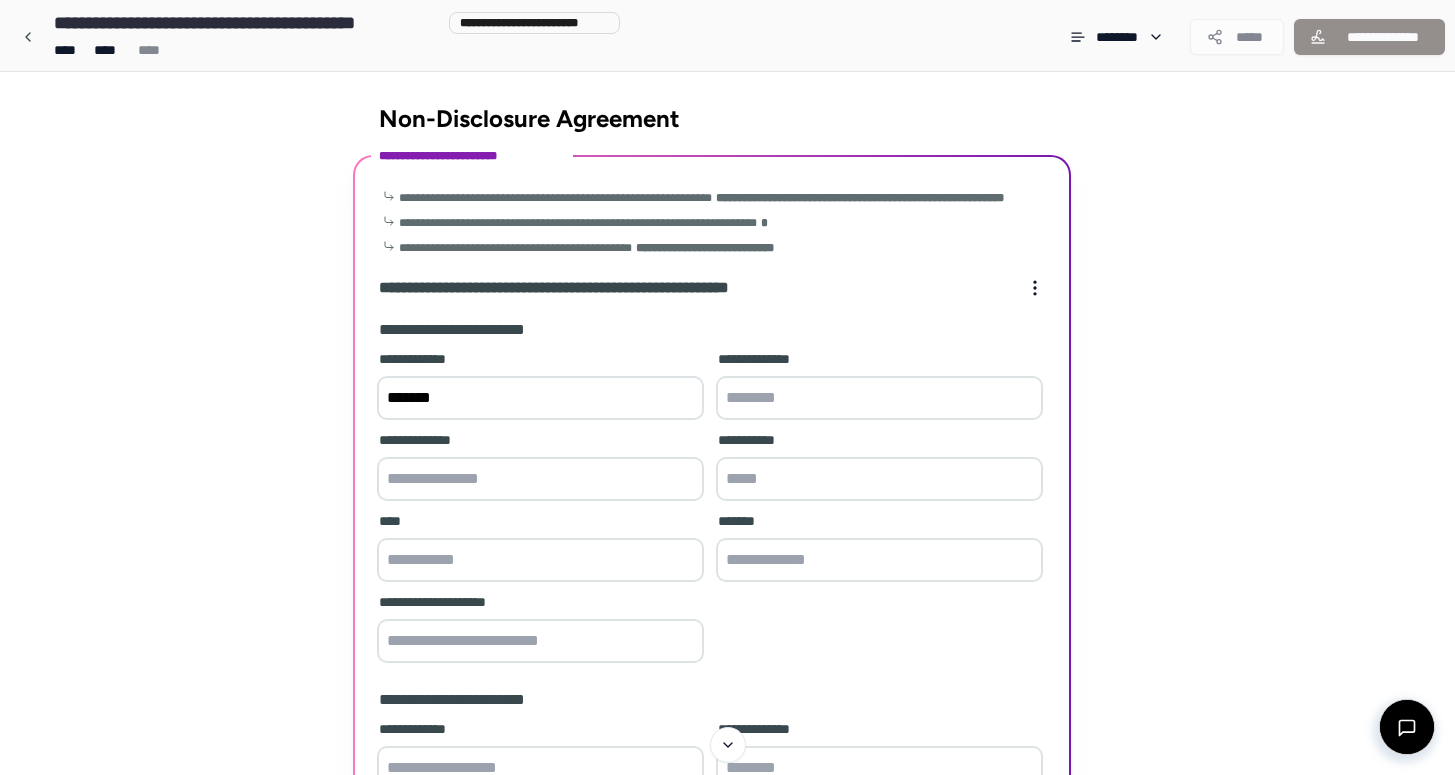 type on "*******" 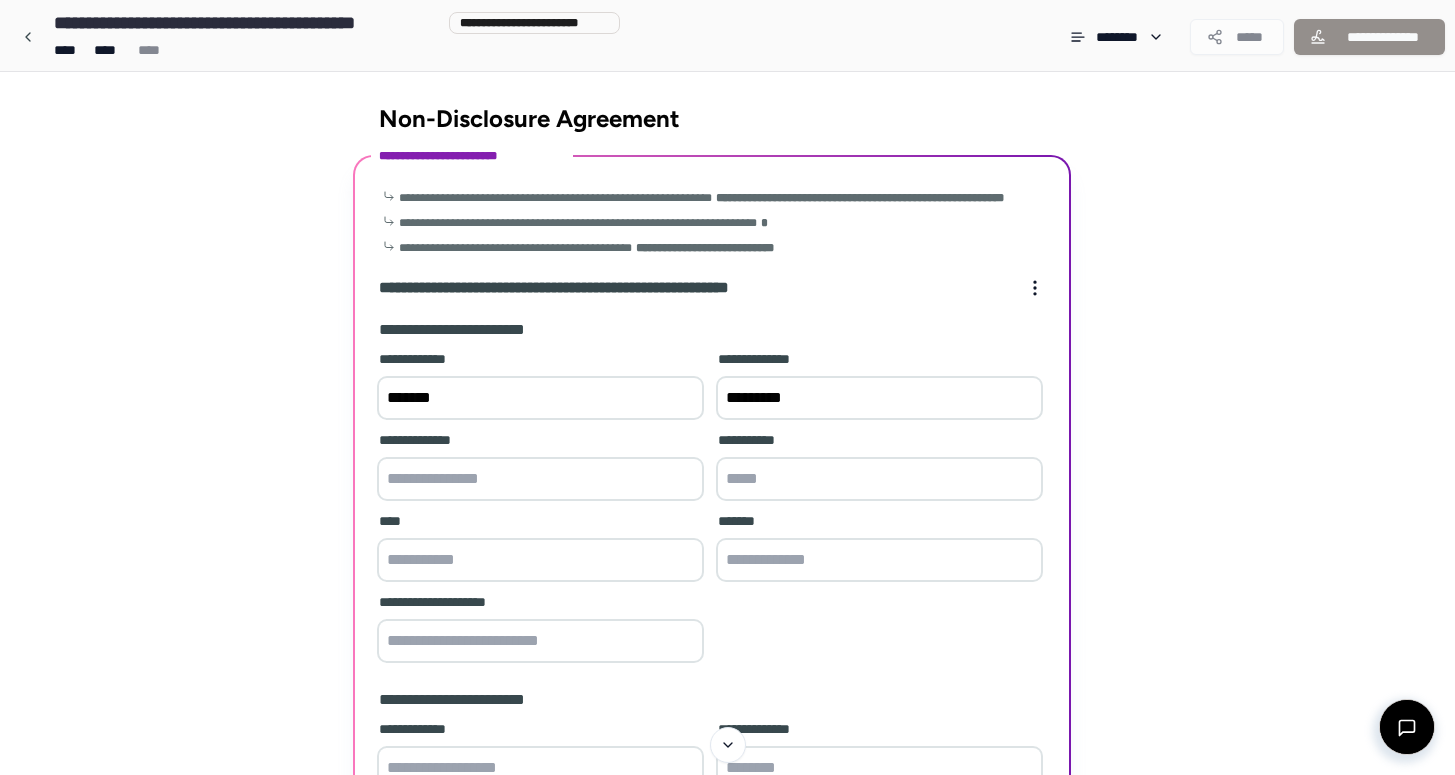type on "*********" 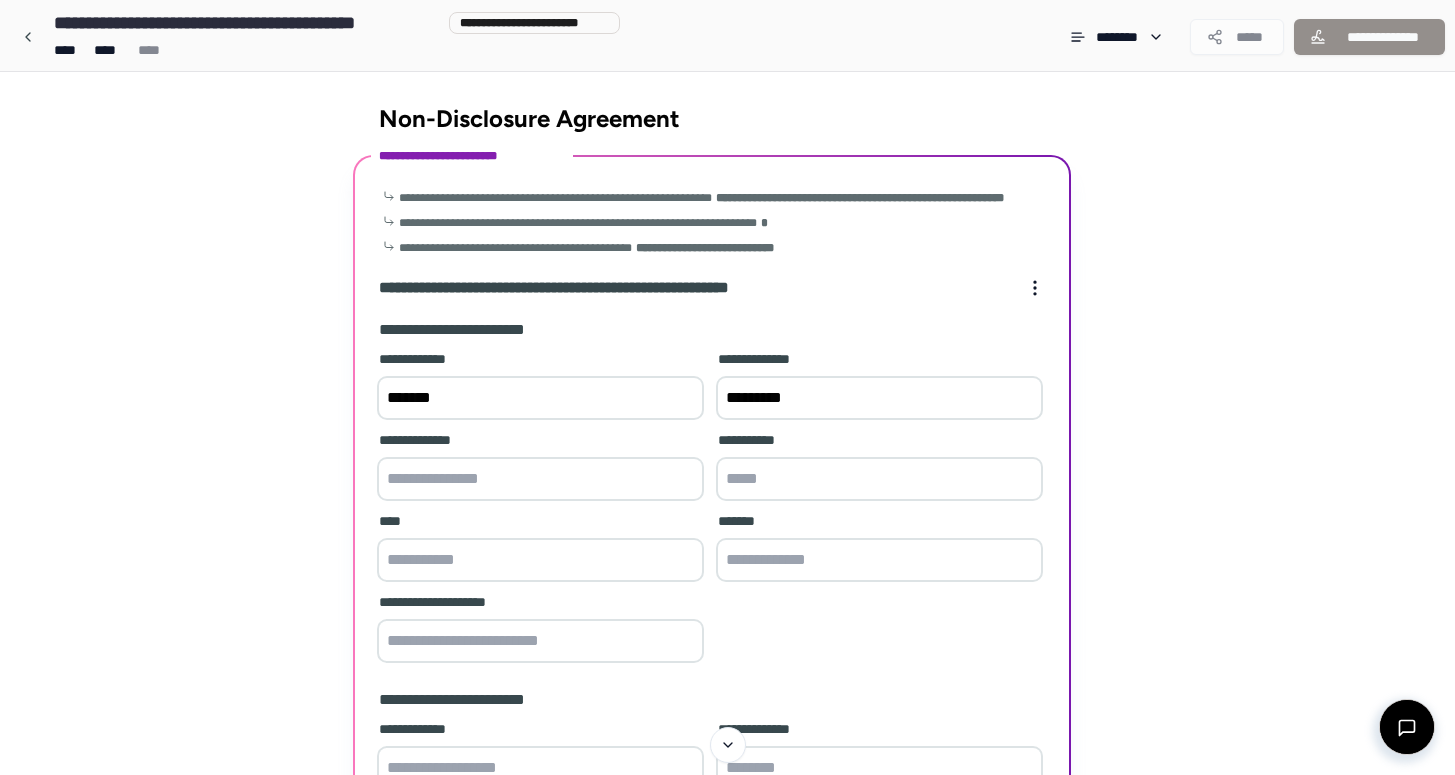 click at bounding box center (540, 479) 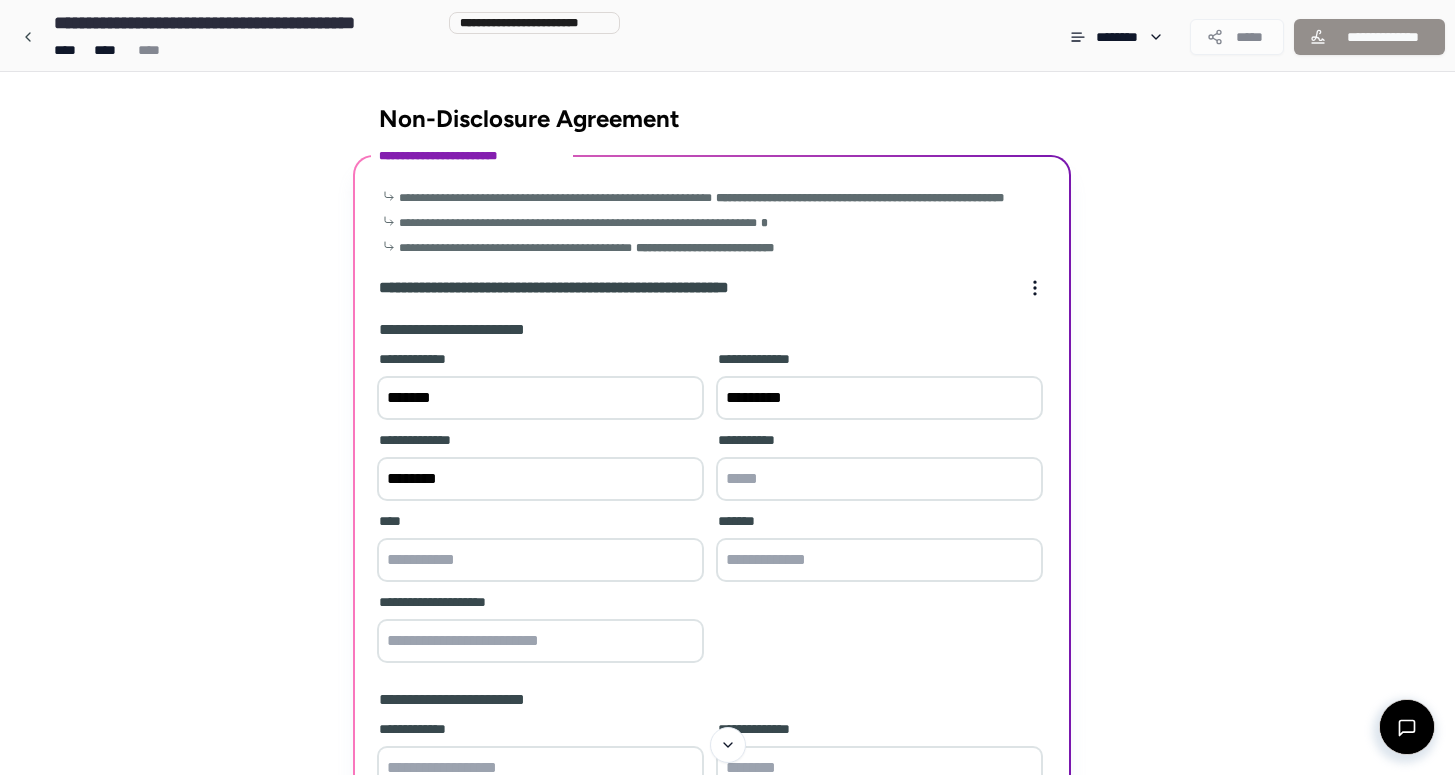 type on "********" 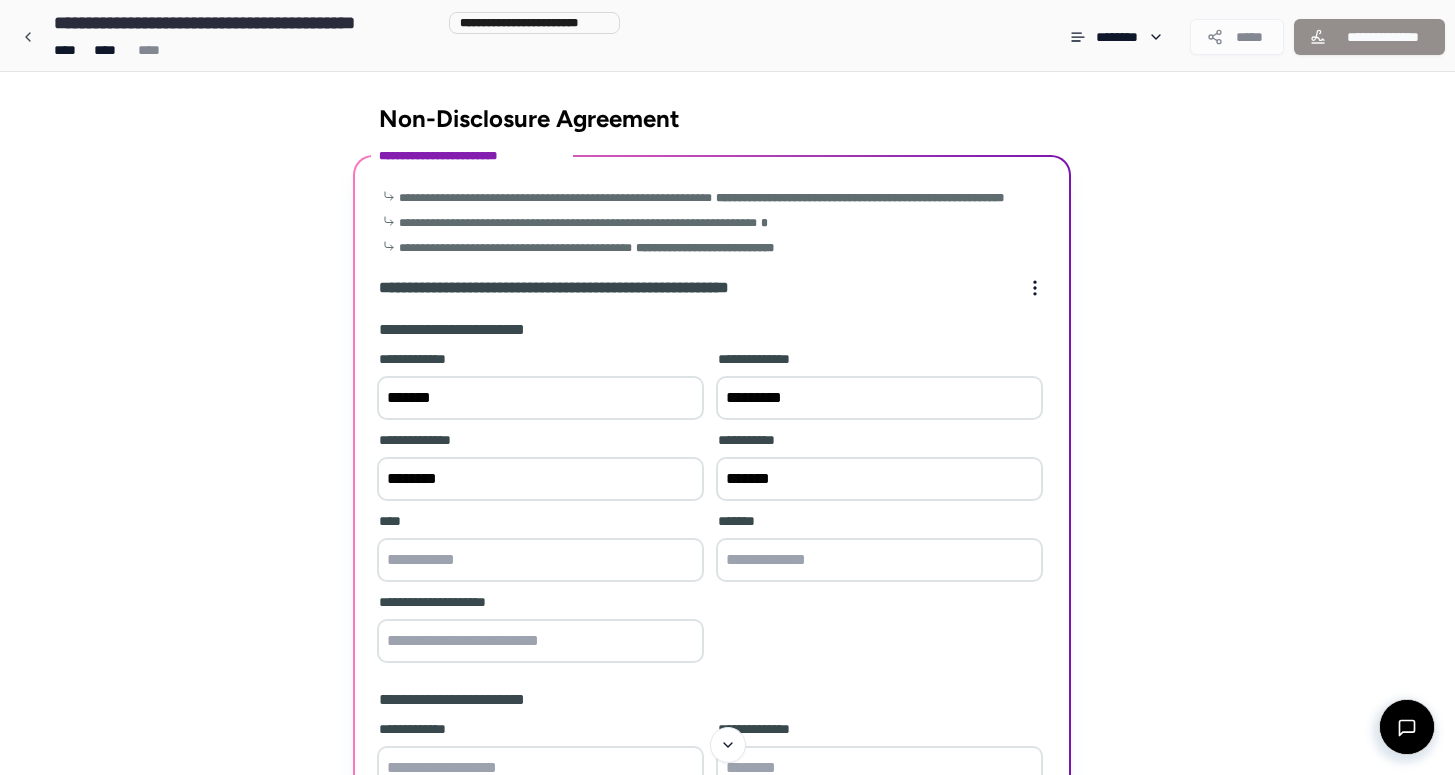 type on "*******" 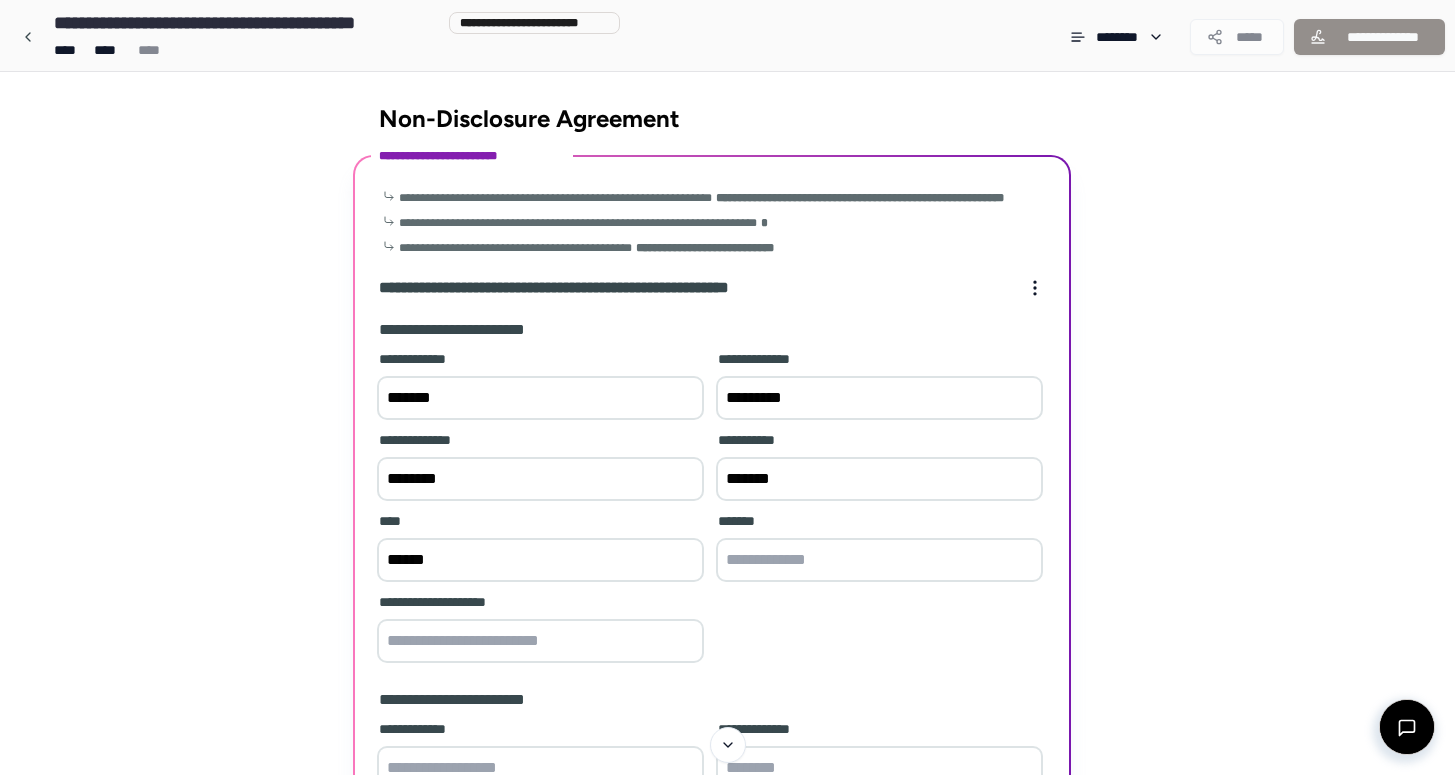 type on "******" 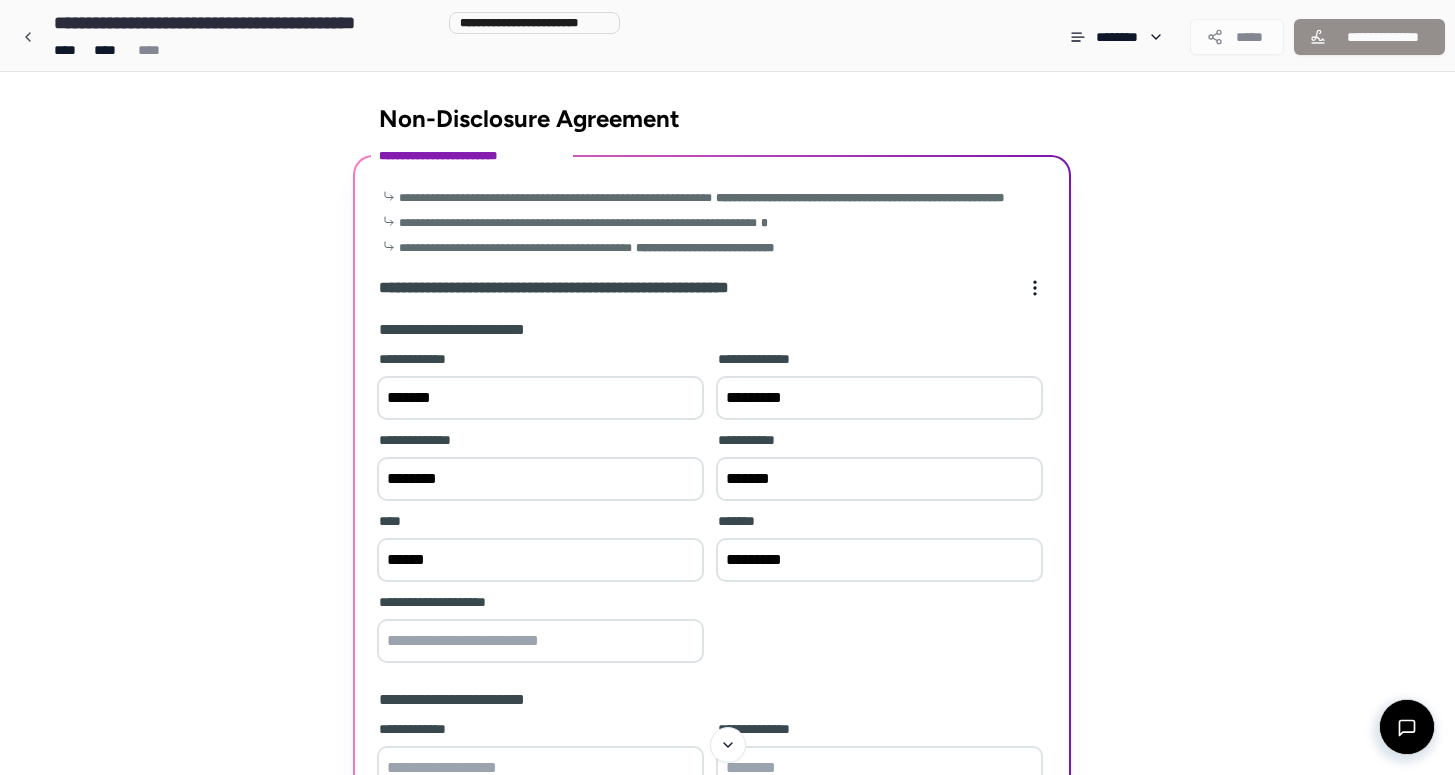 type on "*********" 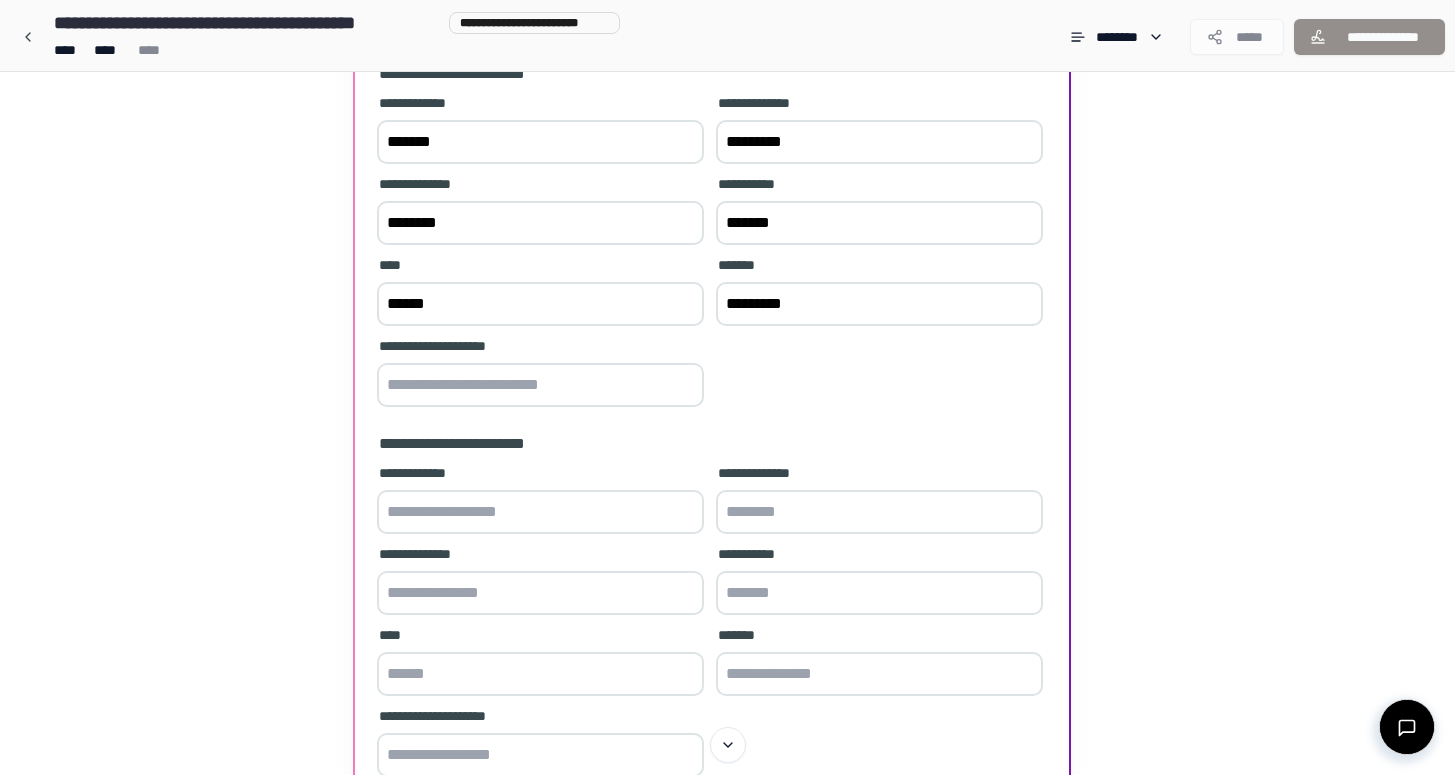 scroll, scrollTop: 257, scrollLeft: 0, axis: vertical 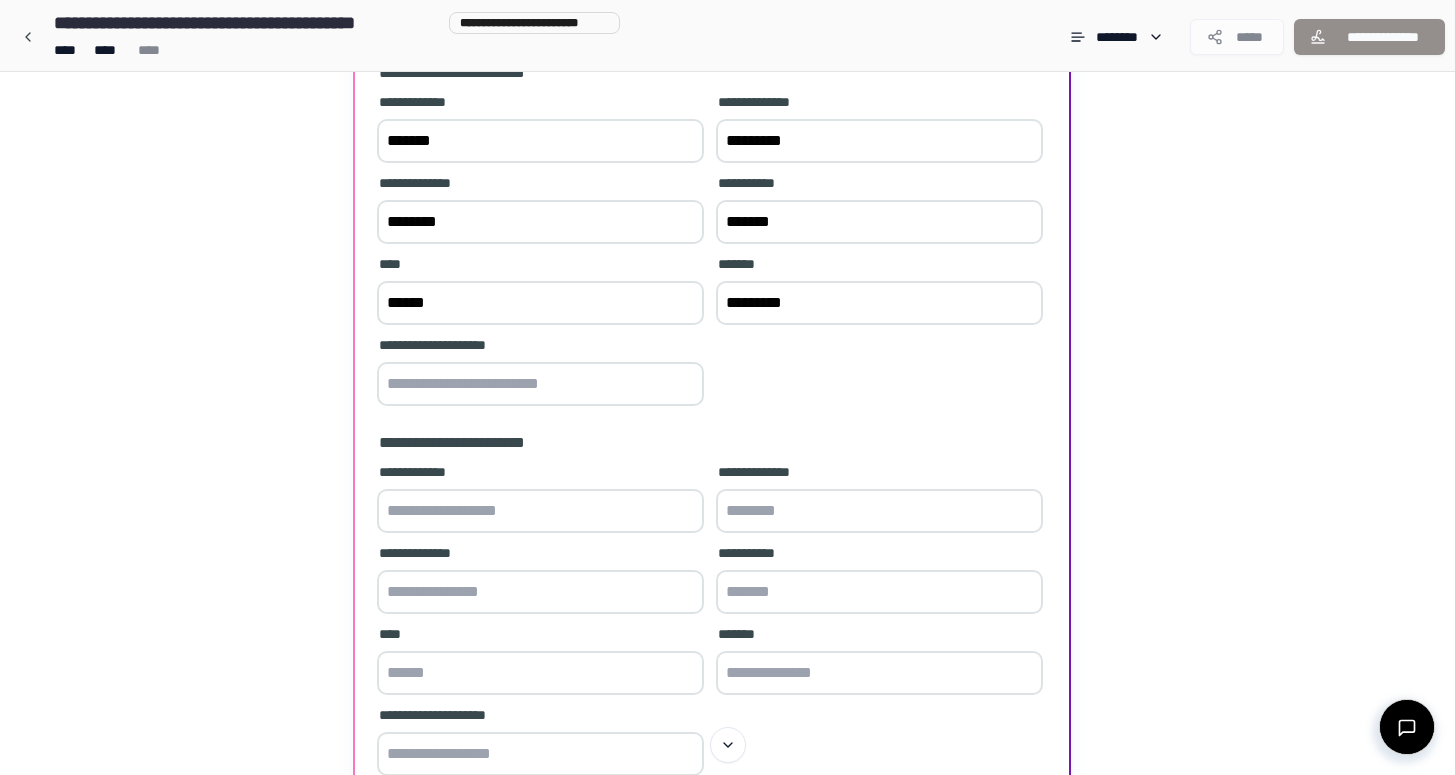 drag, startPoint x: 451, startPoint y: 155, endPoint x: 358, endPoint y: 160, distance: 93.13431 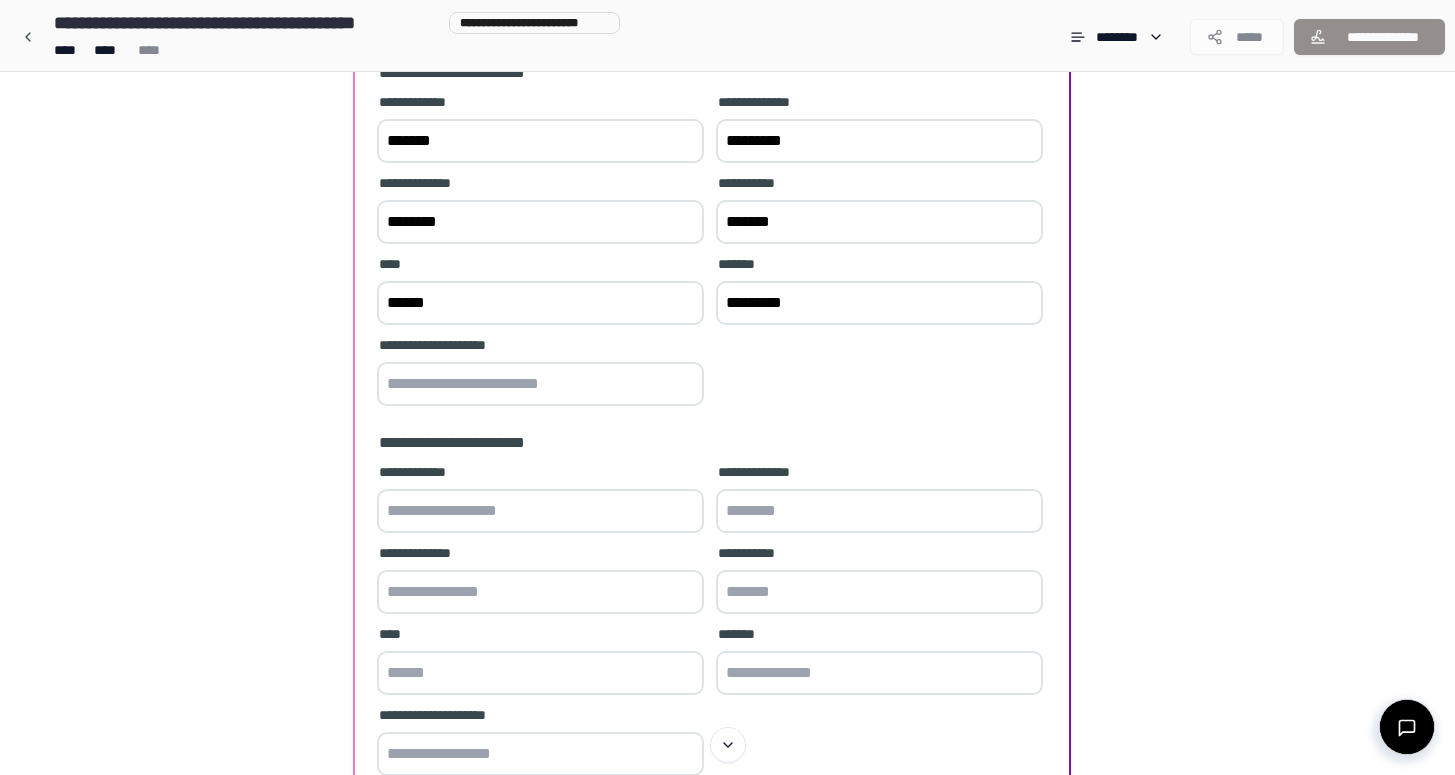 click on "**********" at bounding box center [712, 566] 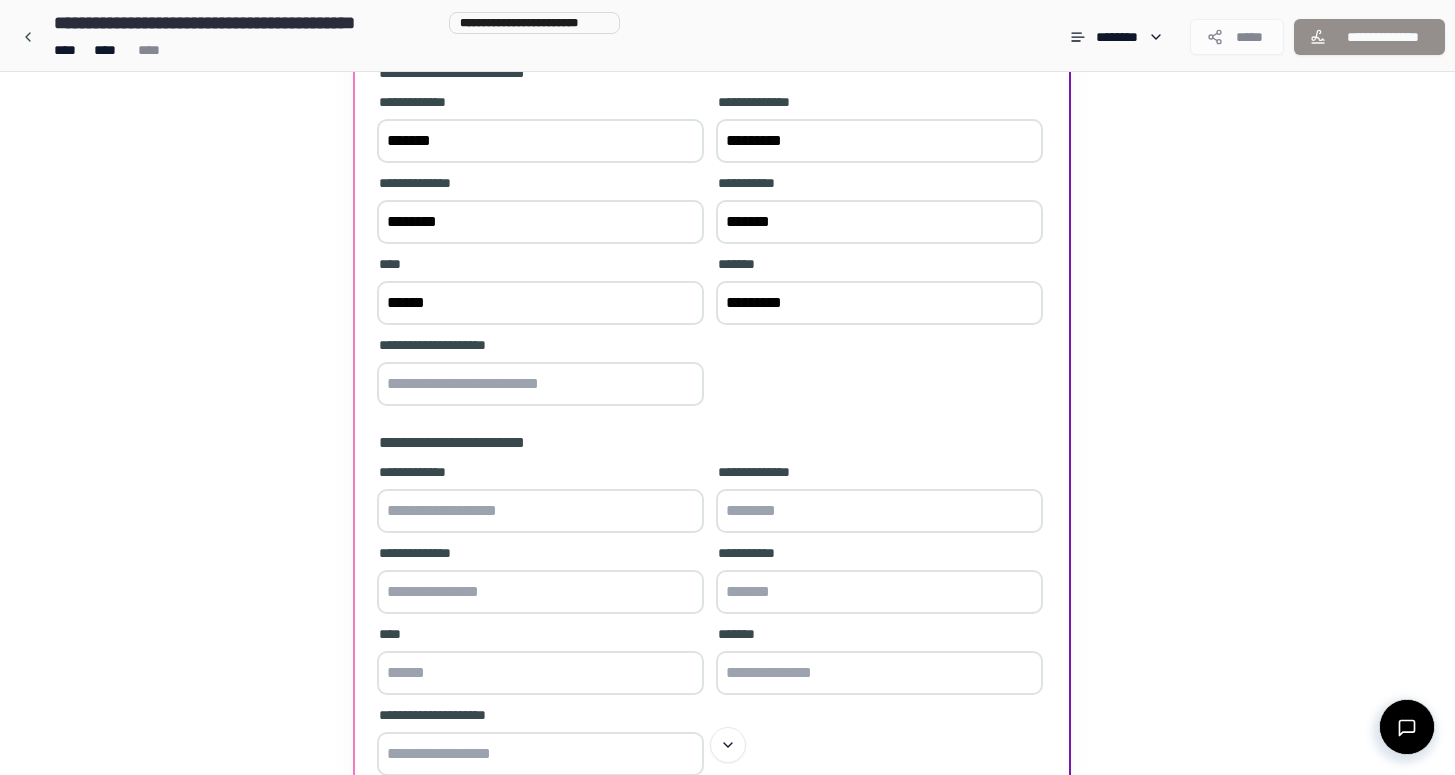 click at bounding box center (540, 511) 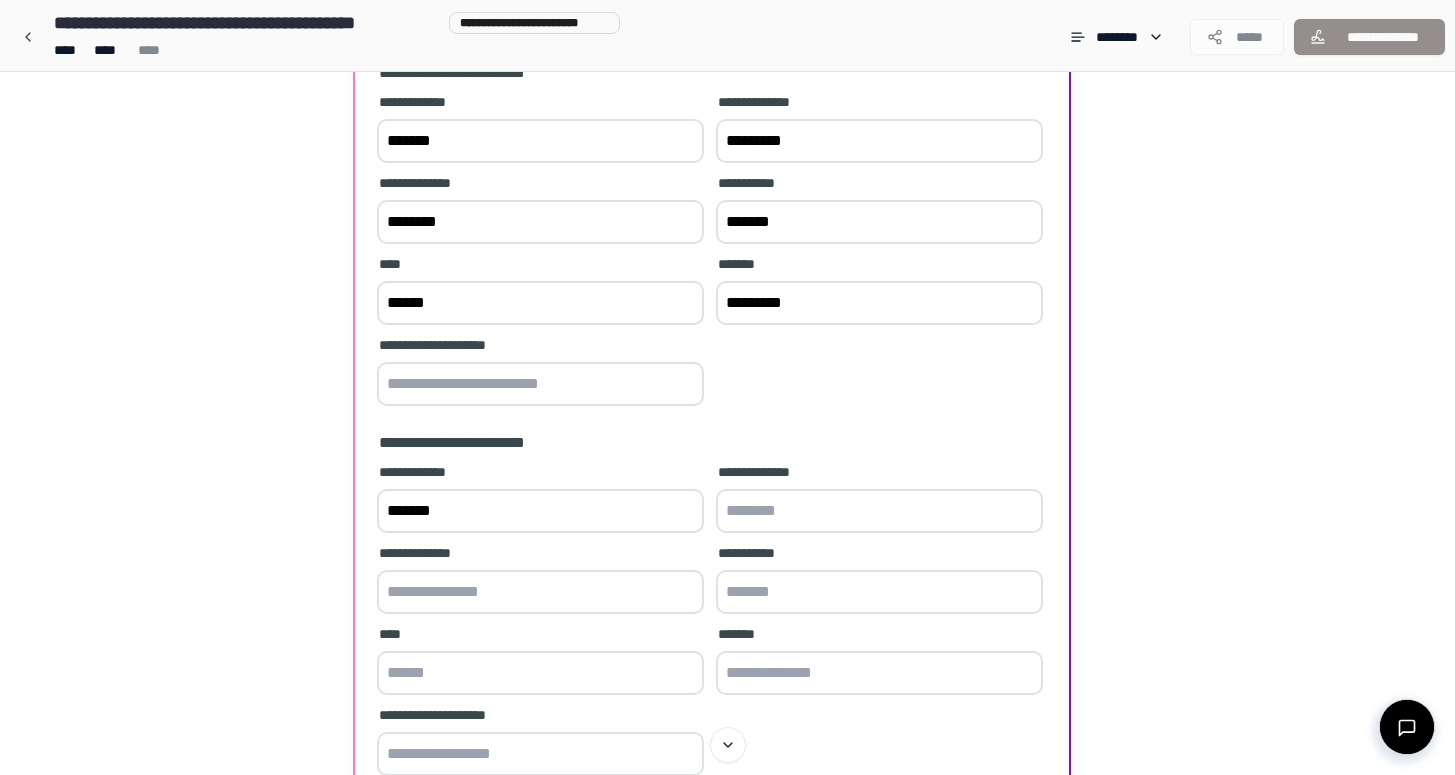 type on "*******" 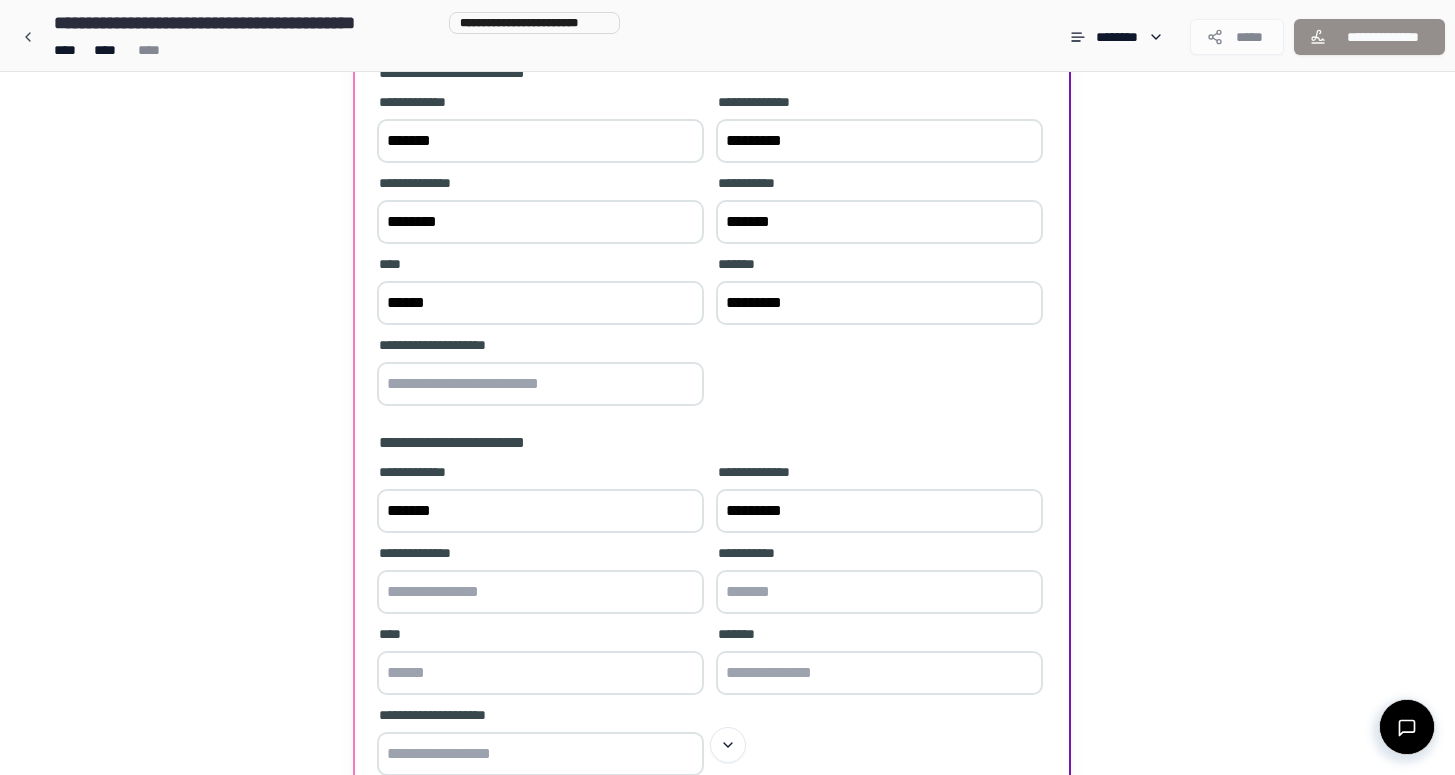 type on "*********" 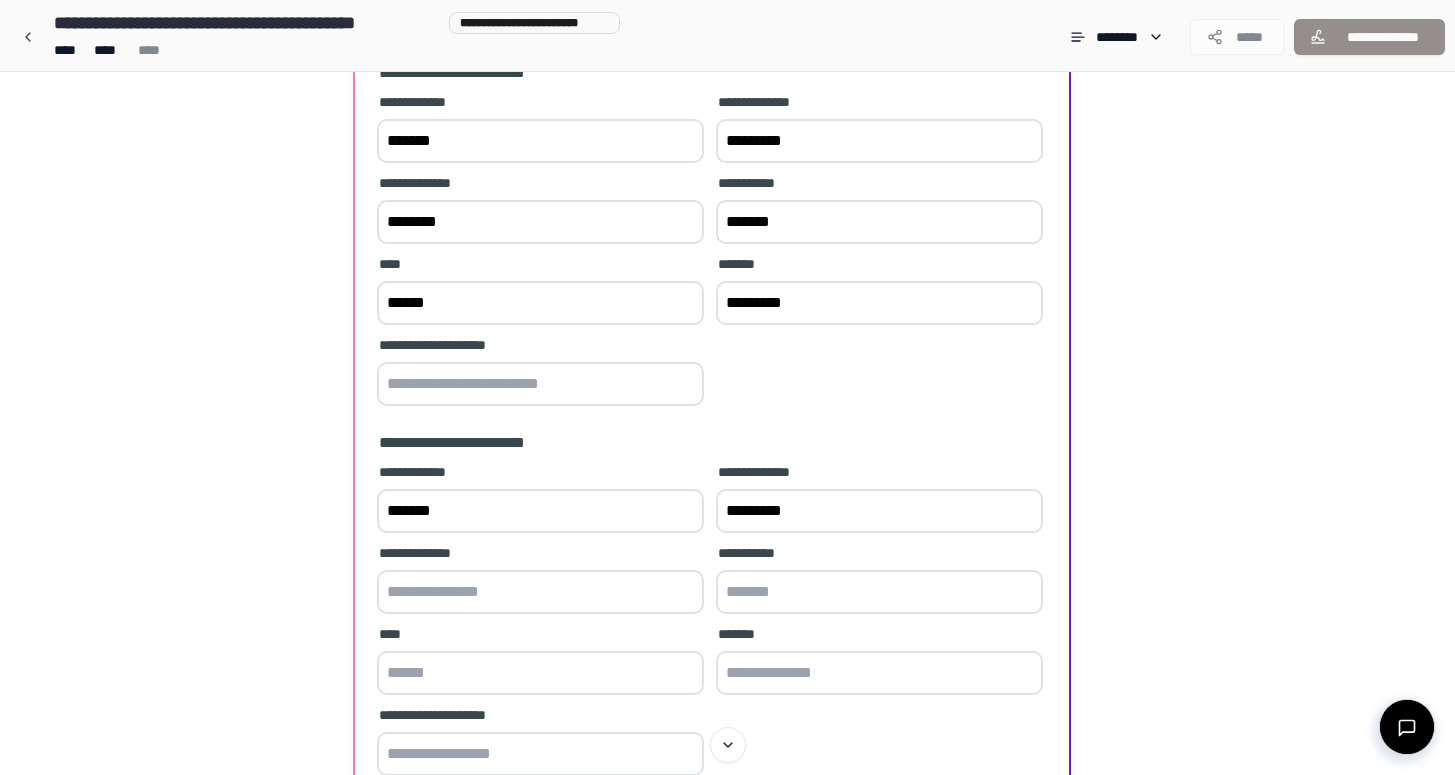 click at bounding box center [540, 592] 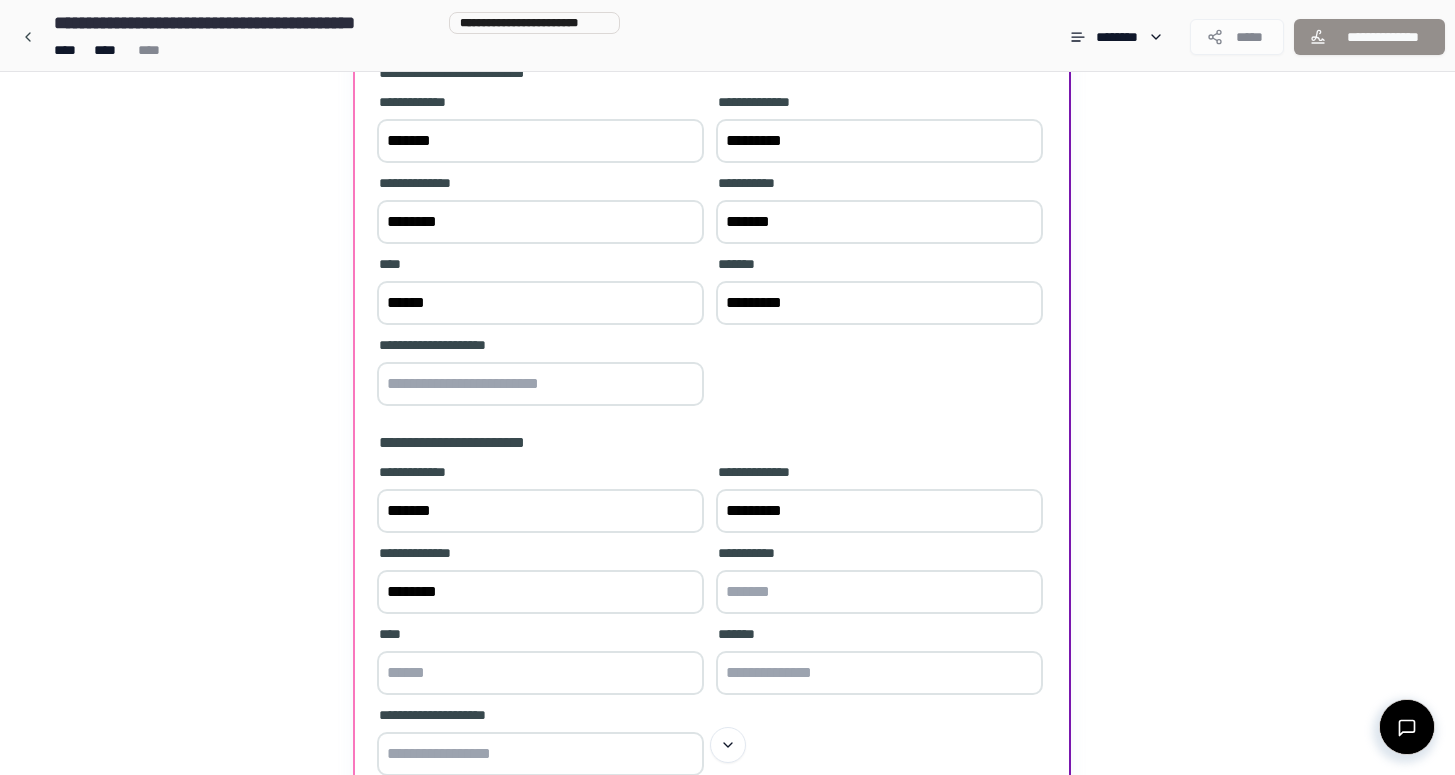 type on "********" 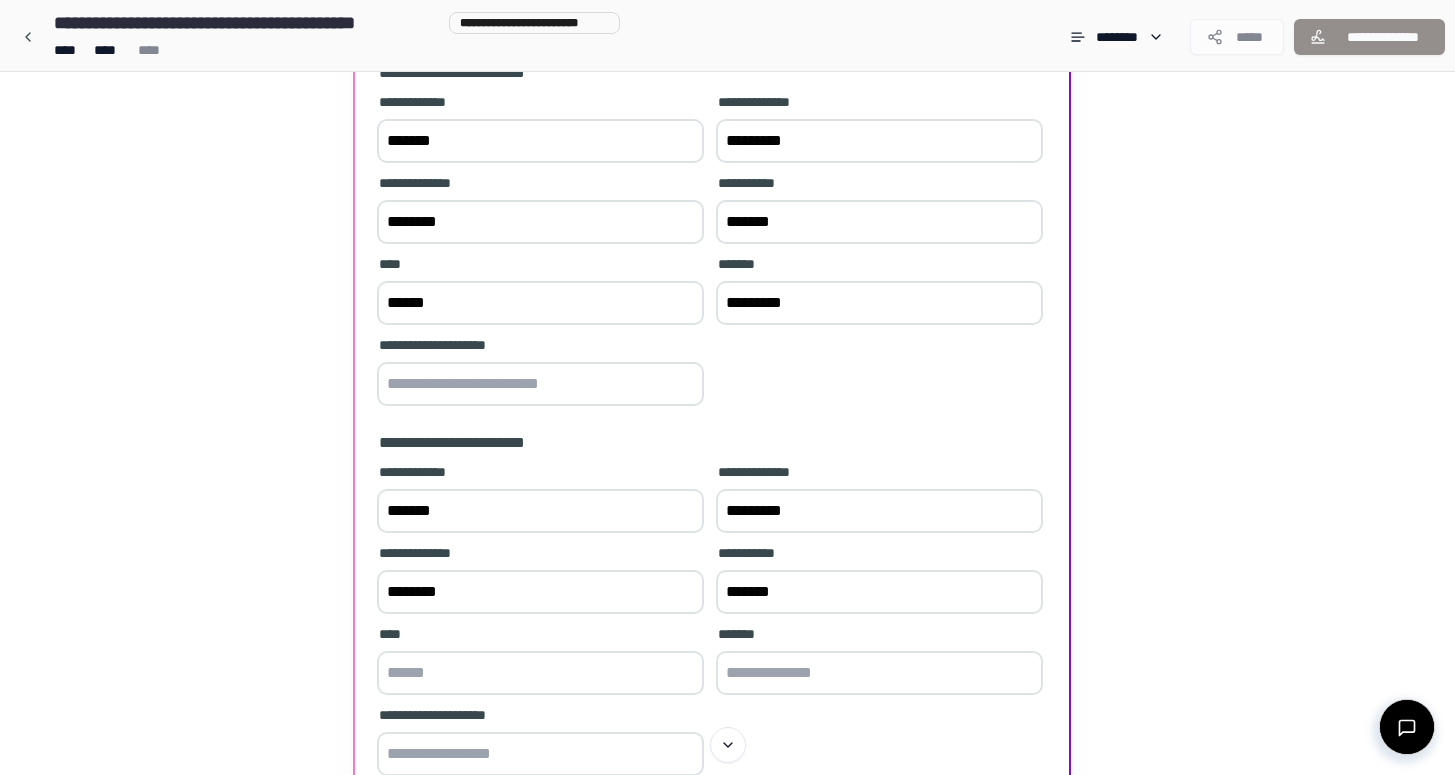 type on "*******" 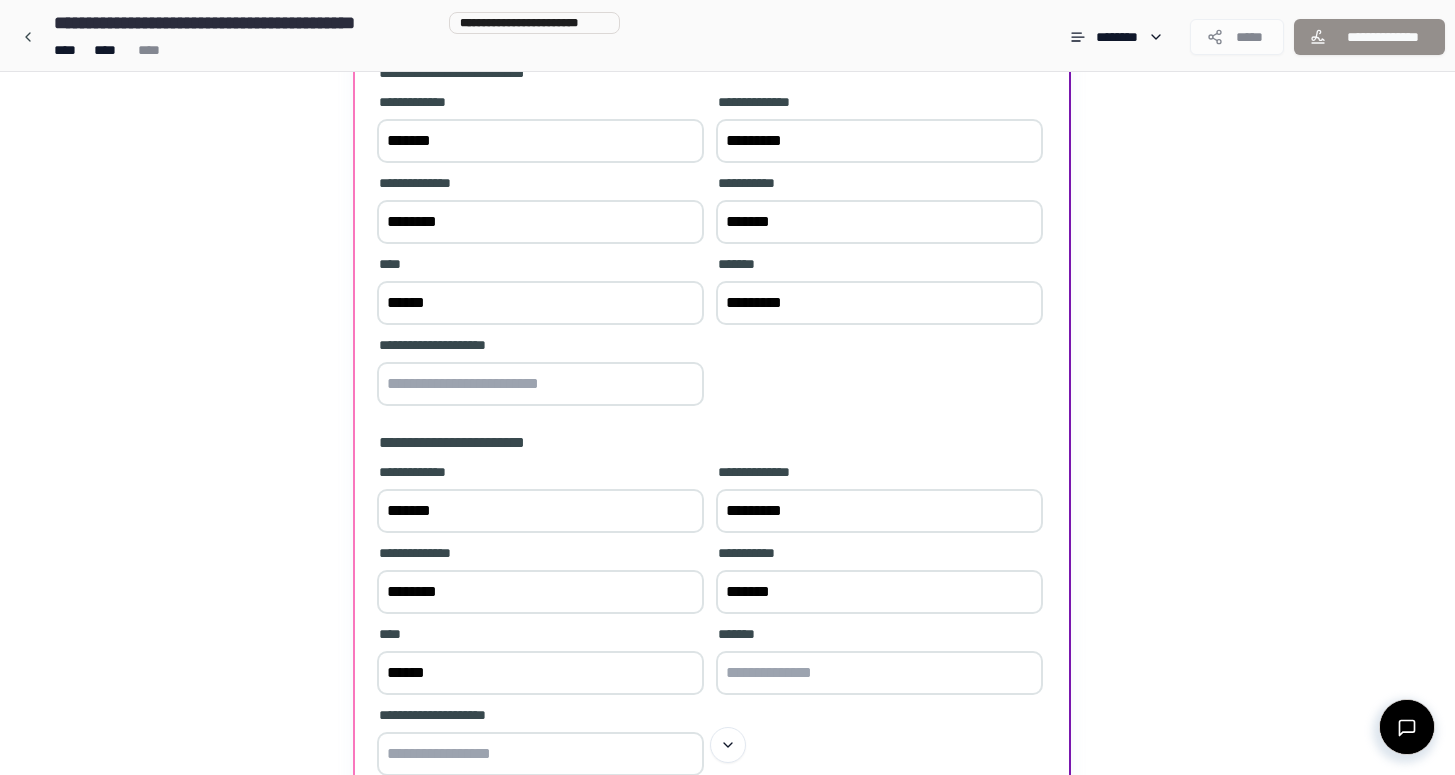 type on "******" 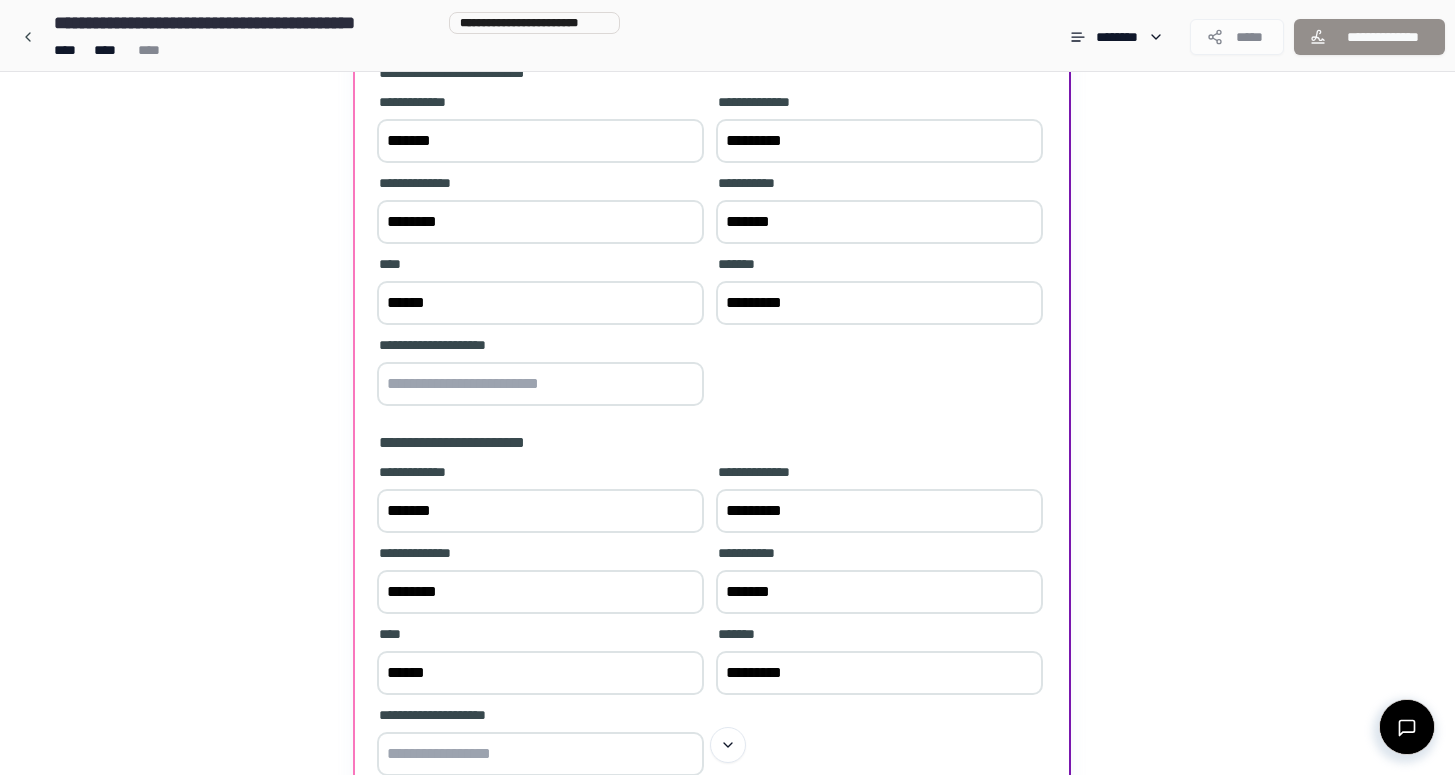 type on "*********" 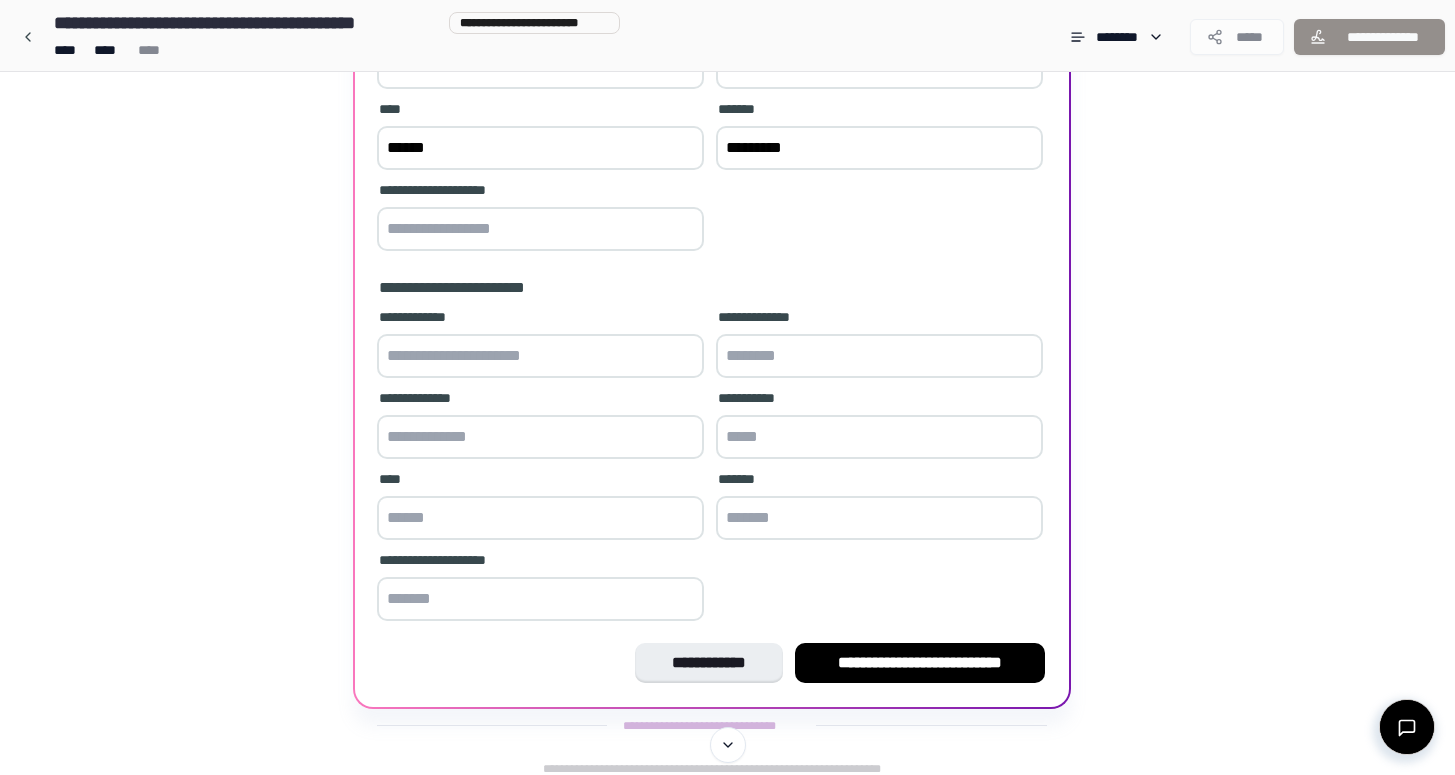 scroll, scrollTop: 787, scrollLeft: 0, axis: vertical 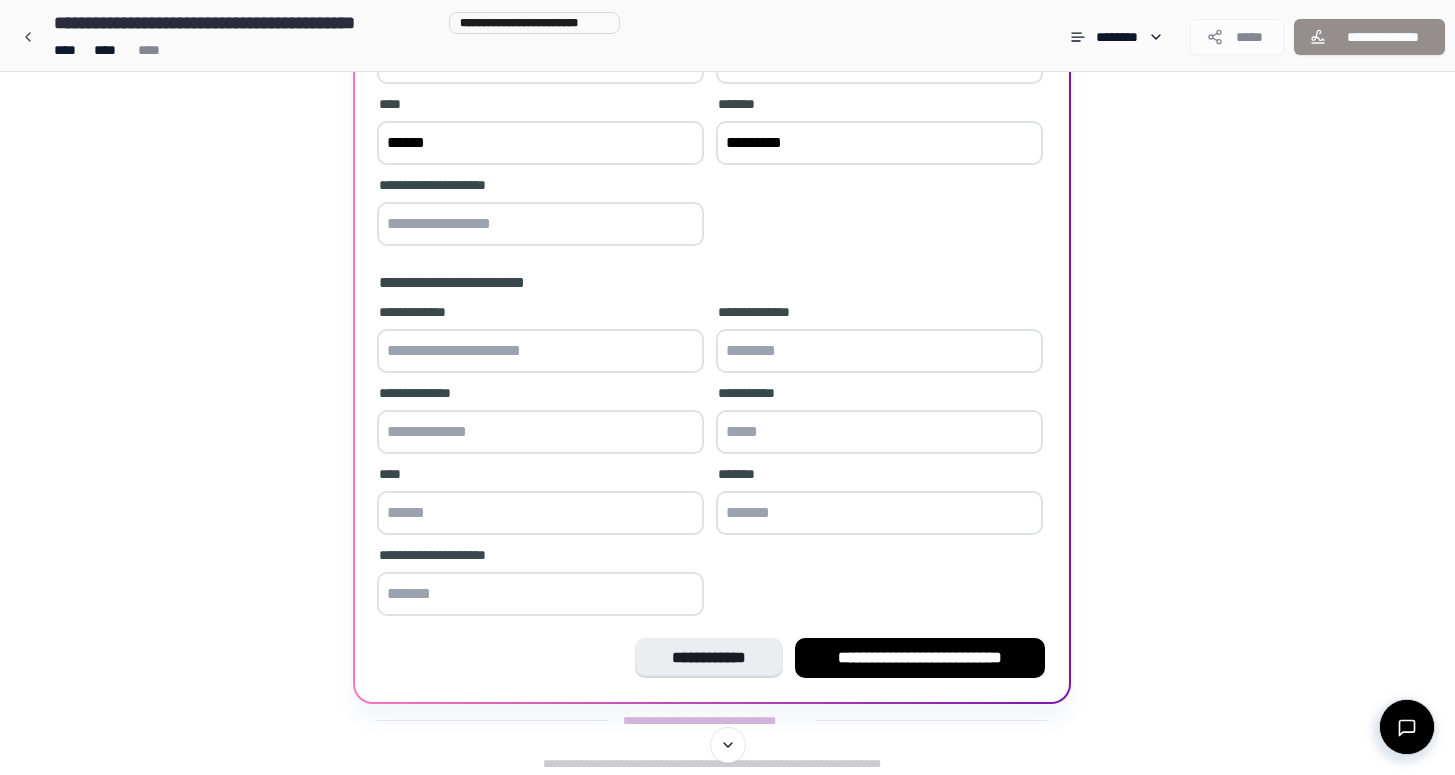 click at bounding box center [540, 351] 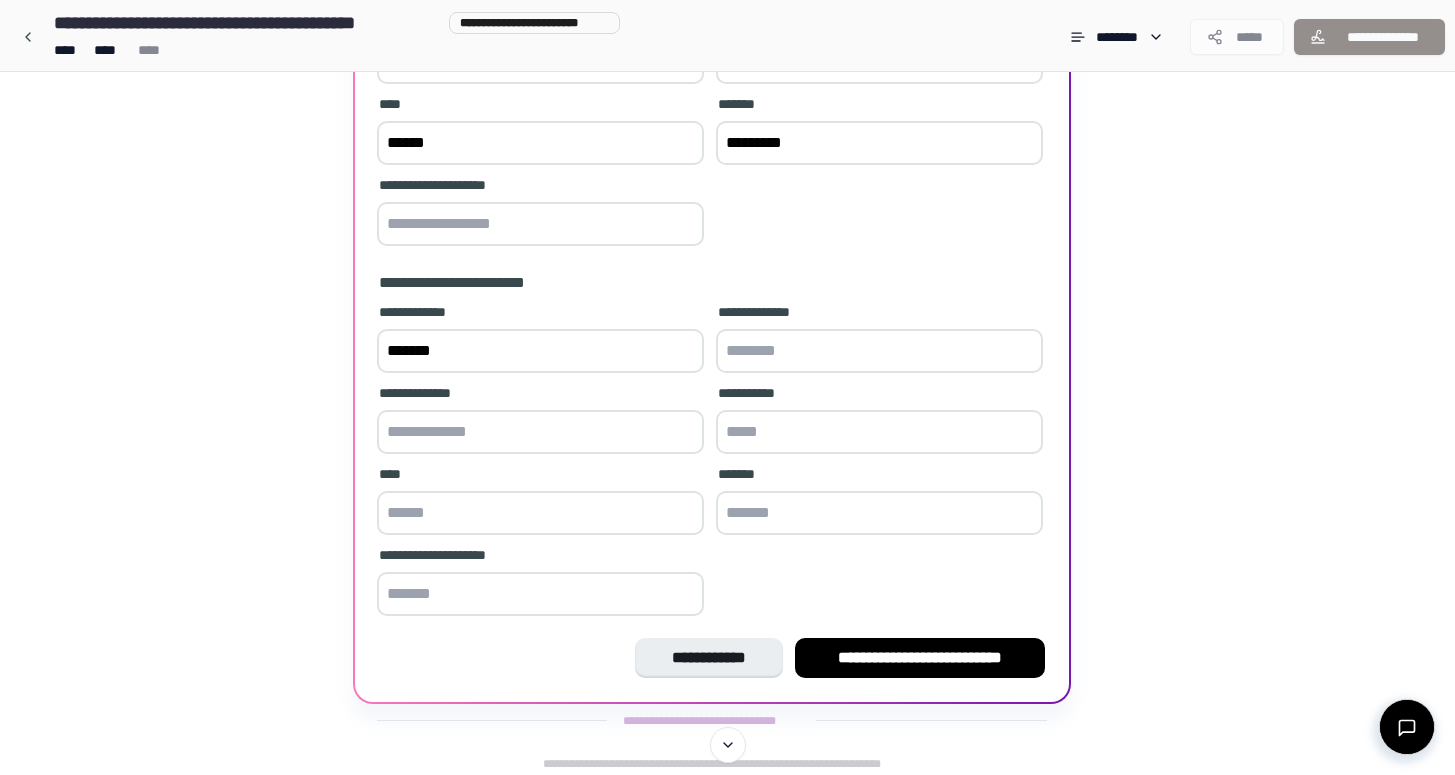 type on "*******" 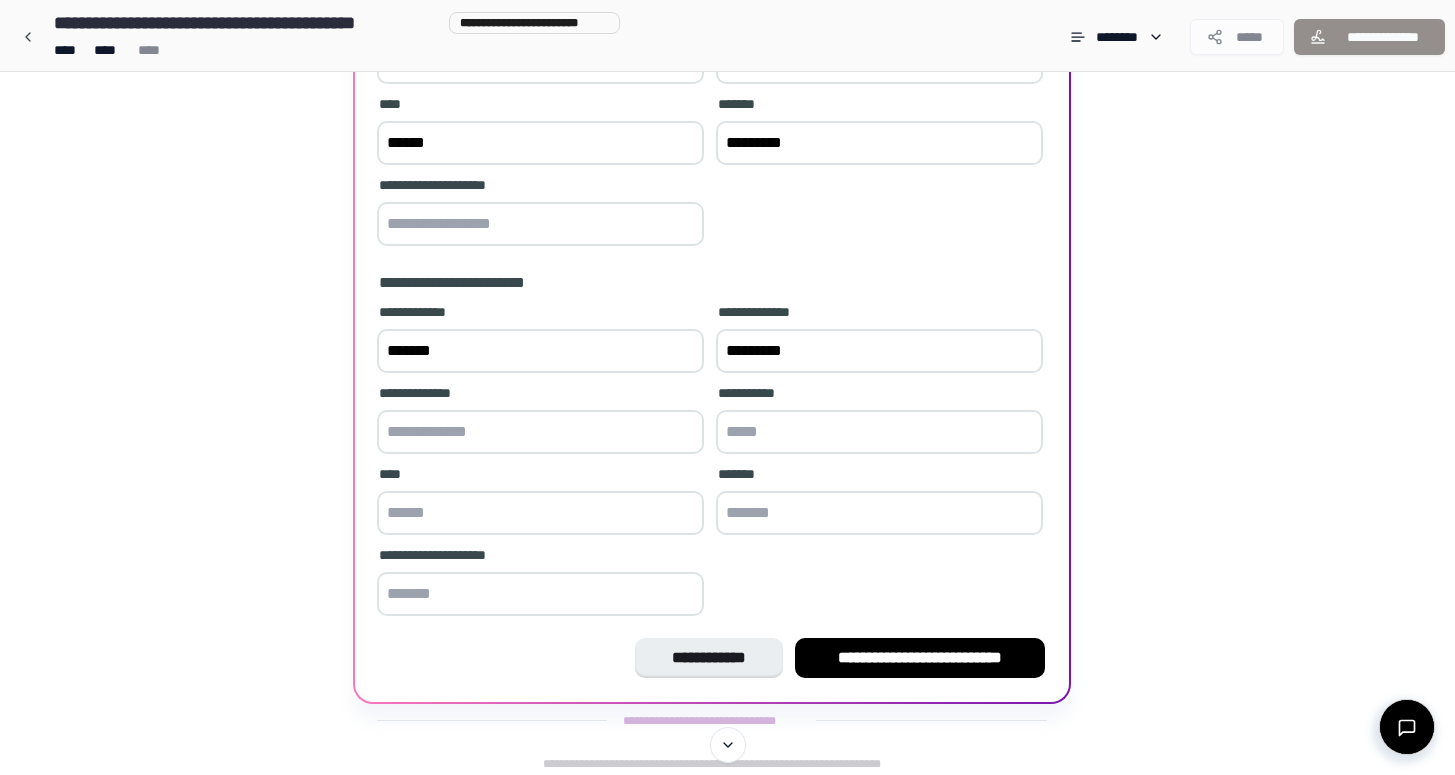type on "*********" 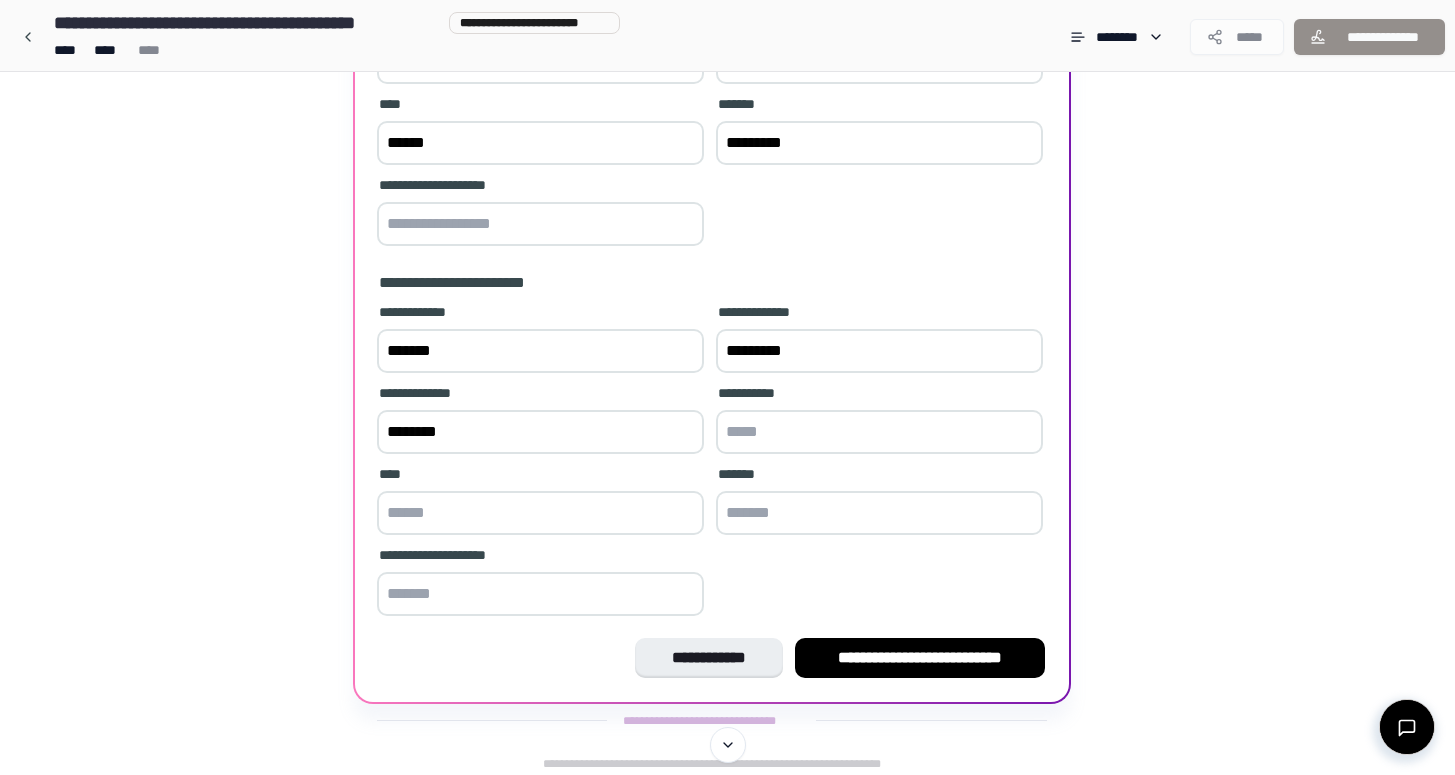 type on "********" 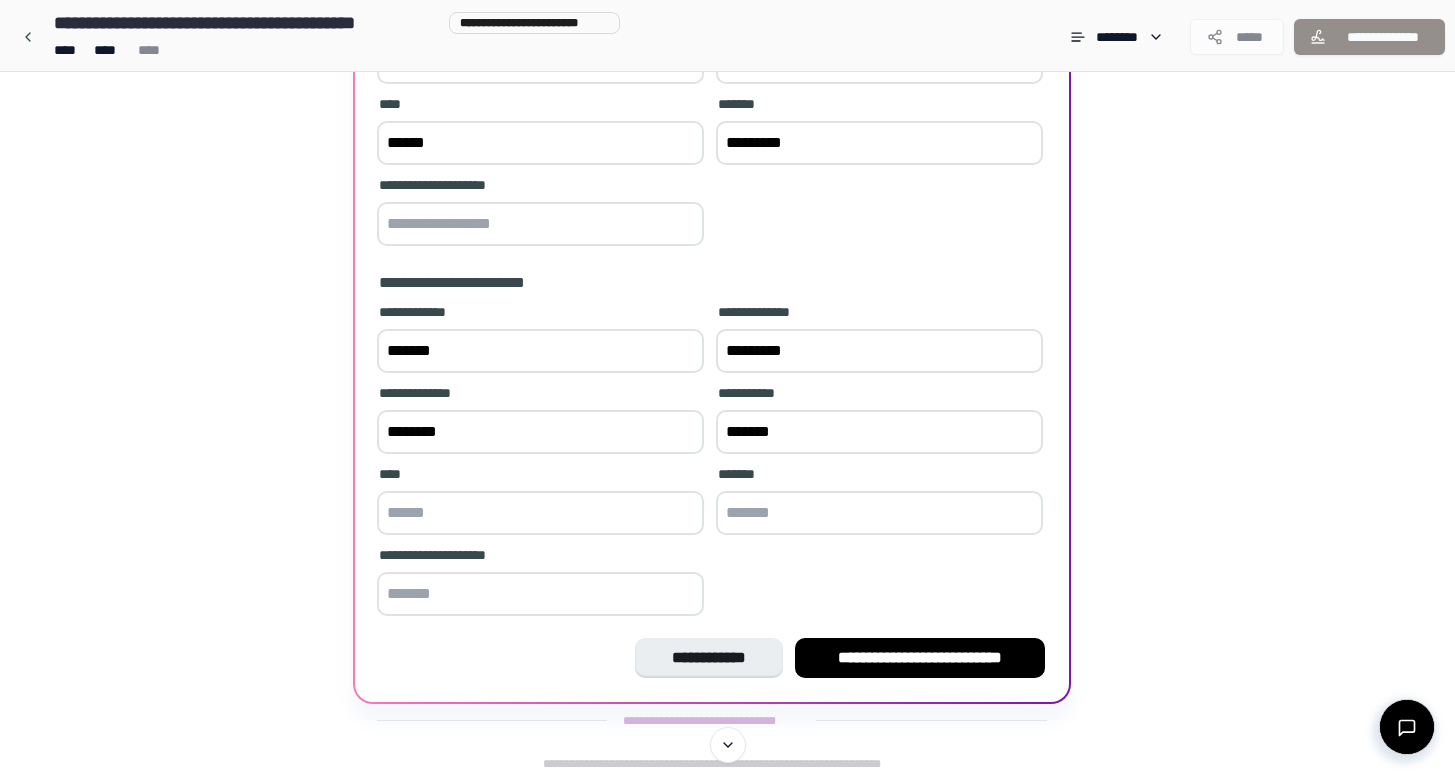 type on "*******" 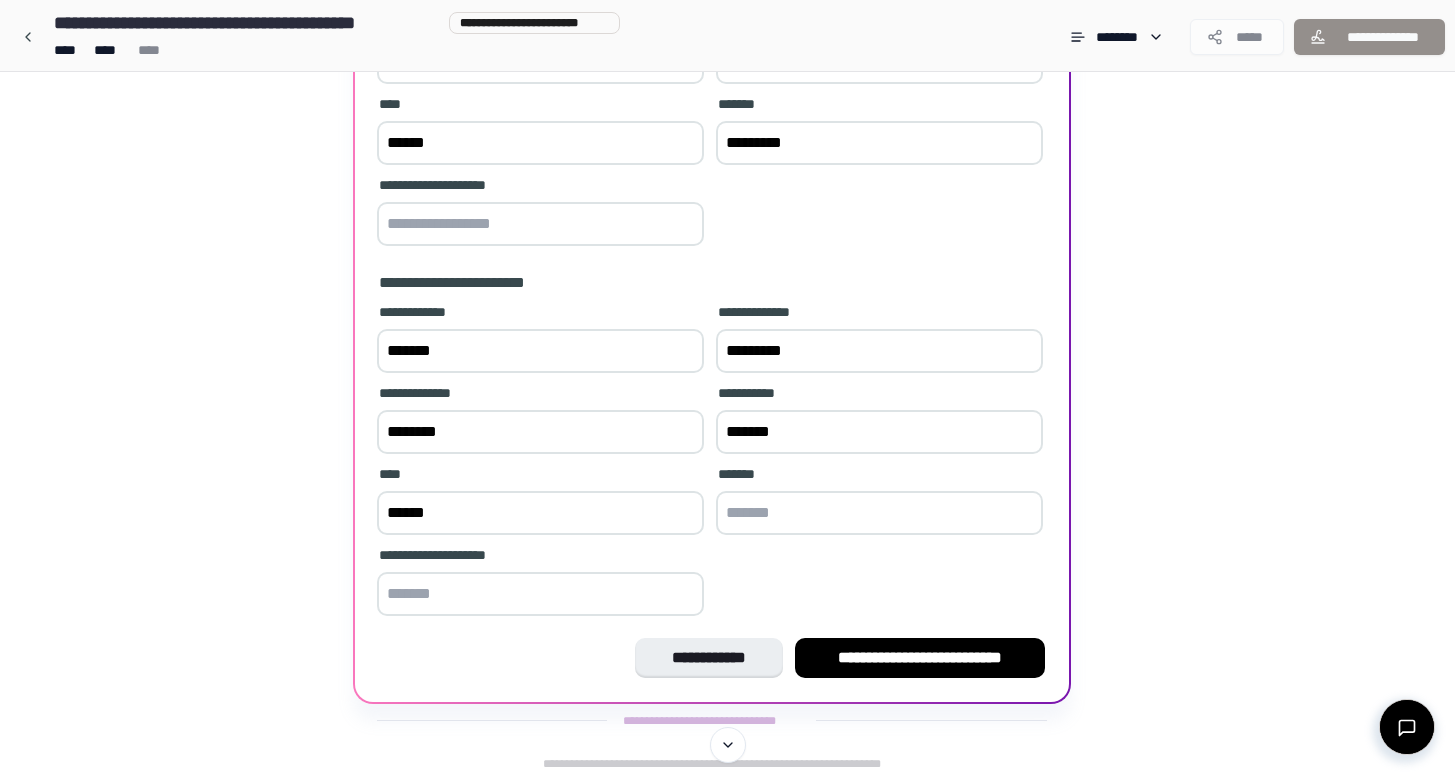 type on "******" 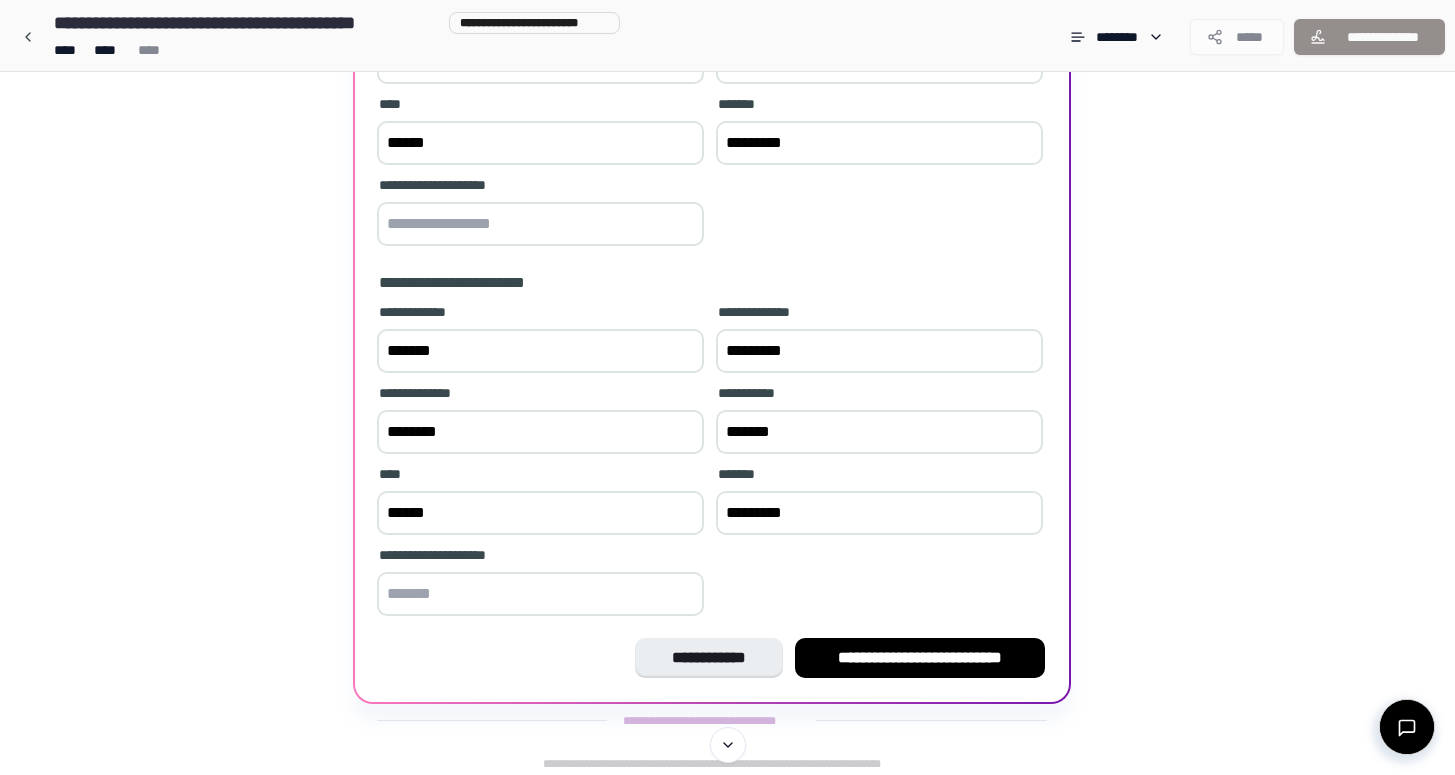 type on "*********" 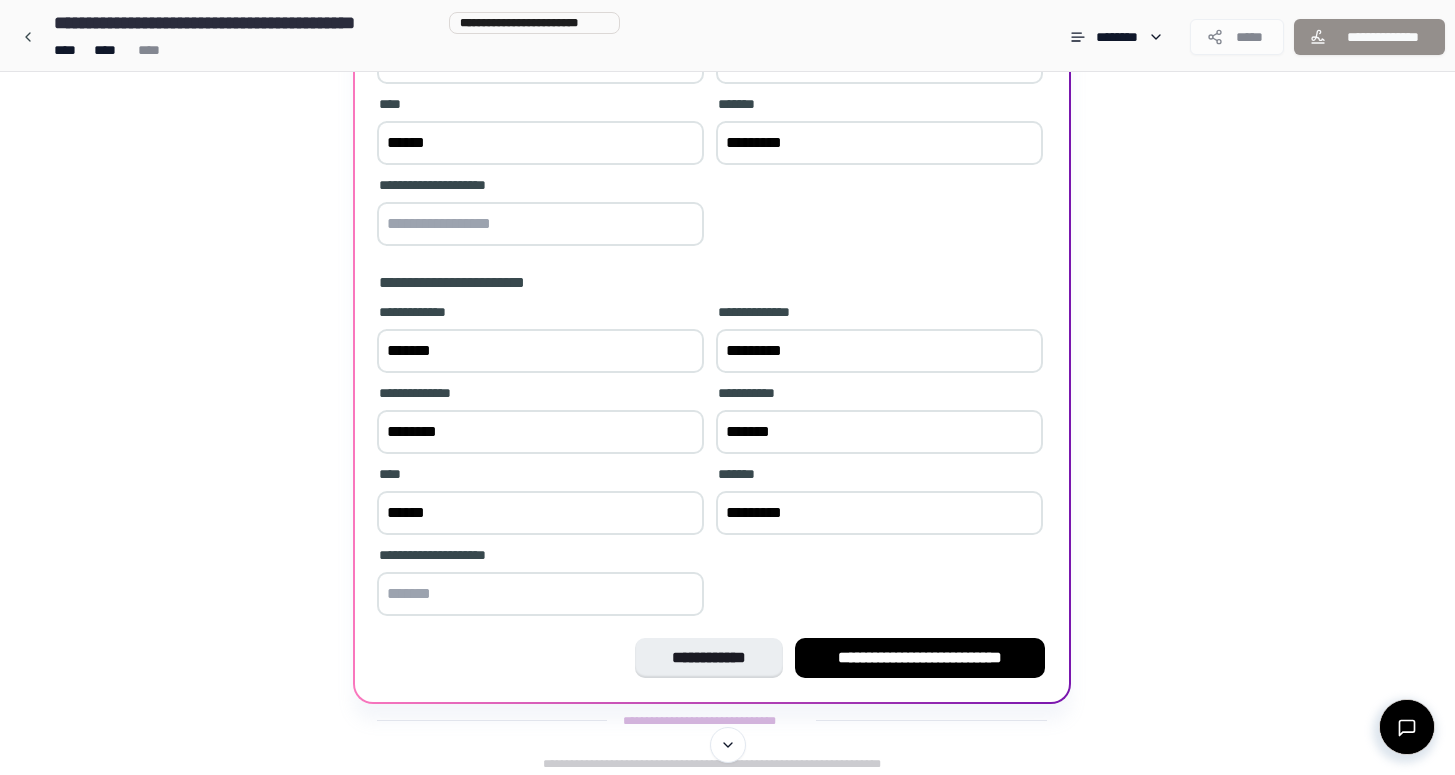 click at bounding box center (540, 594) 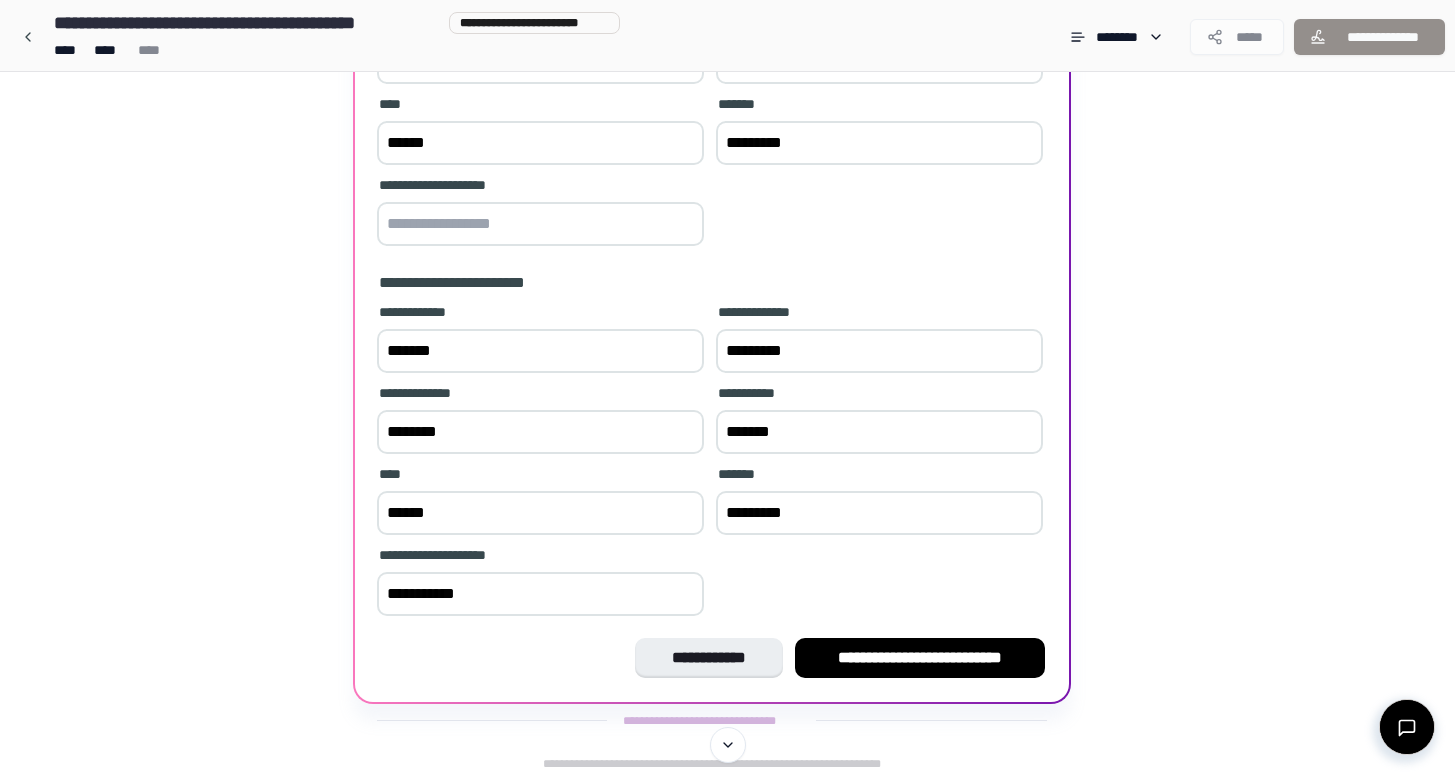 click on "**********" at bounding box center (540, 594) 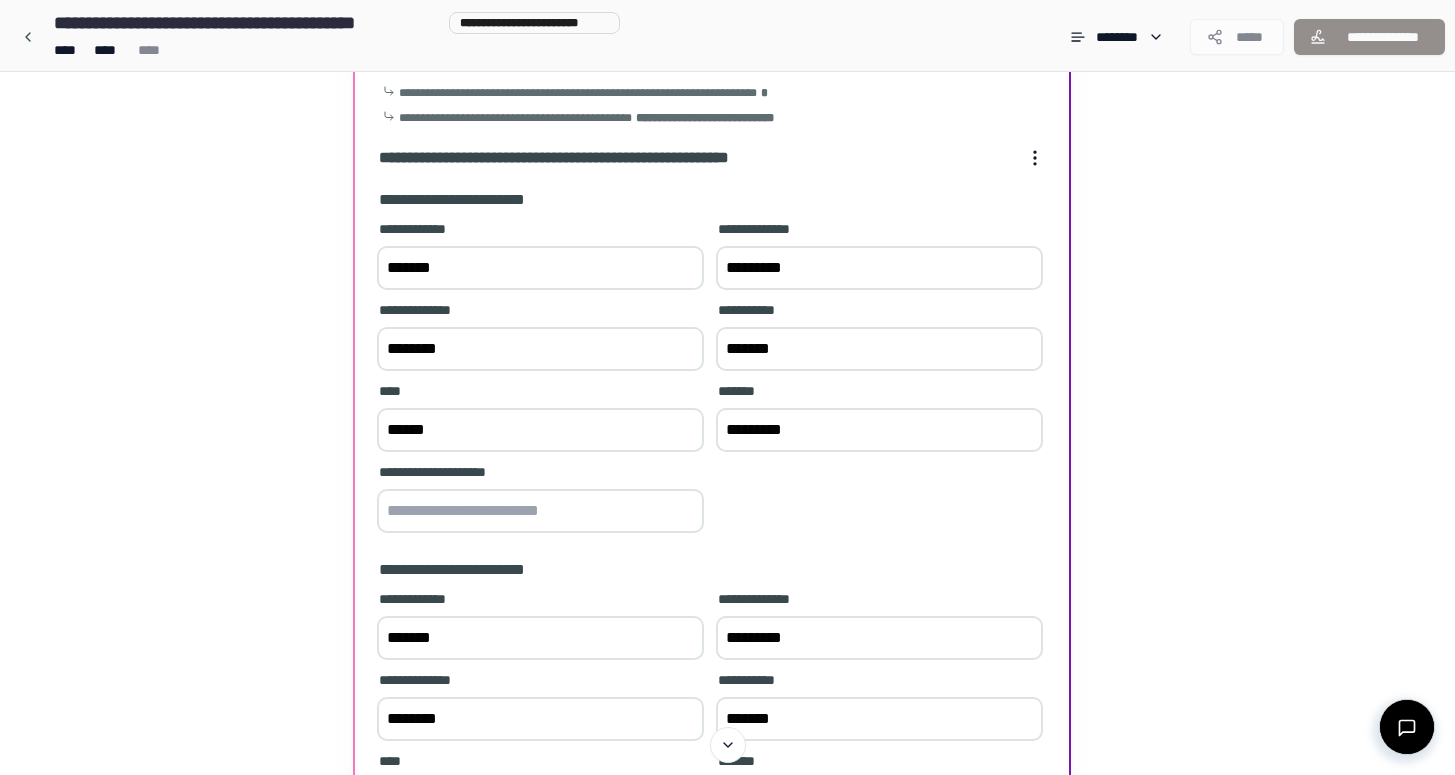 scroll, scrollTop: 131, scrollLeft: 0, axis: vertical 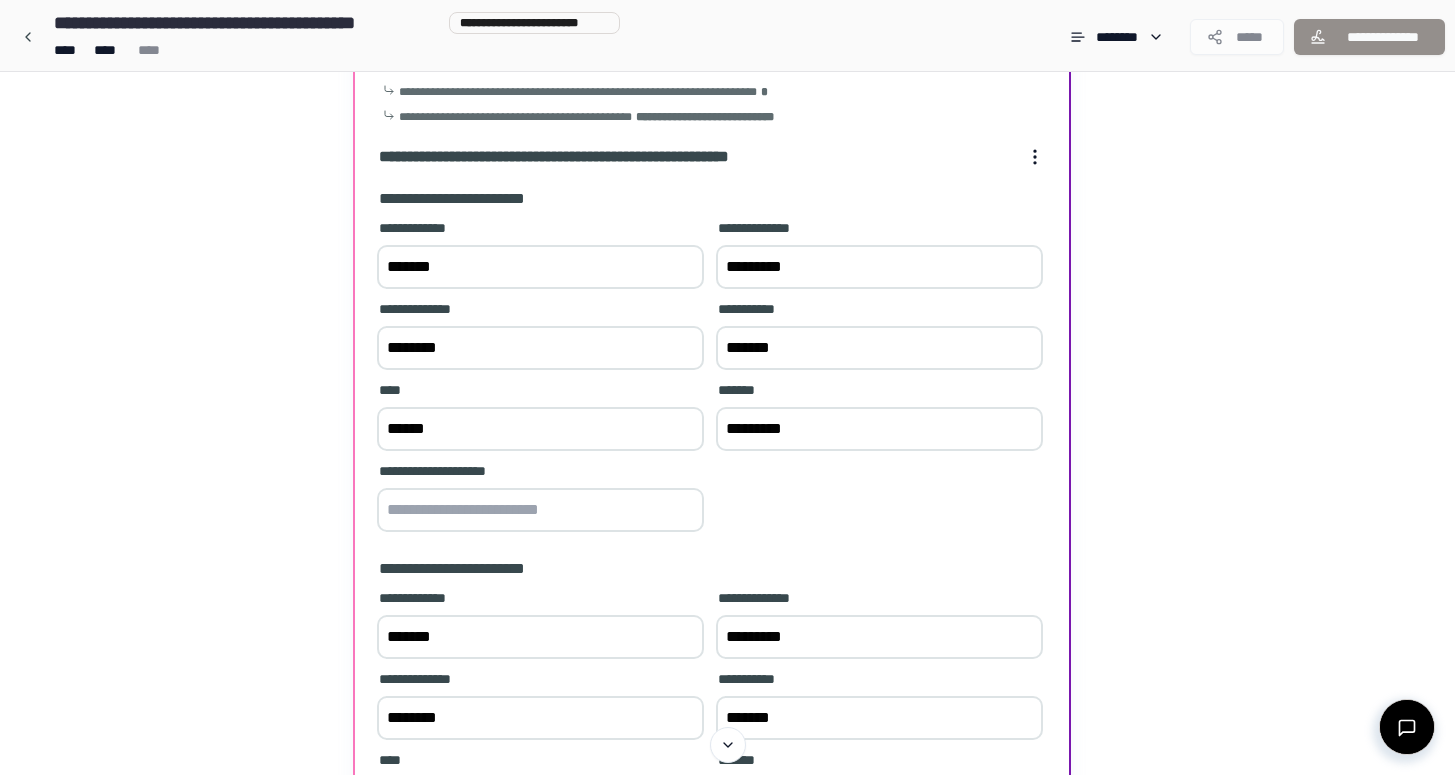 type on "**********" 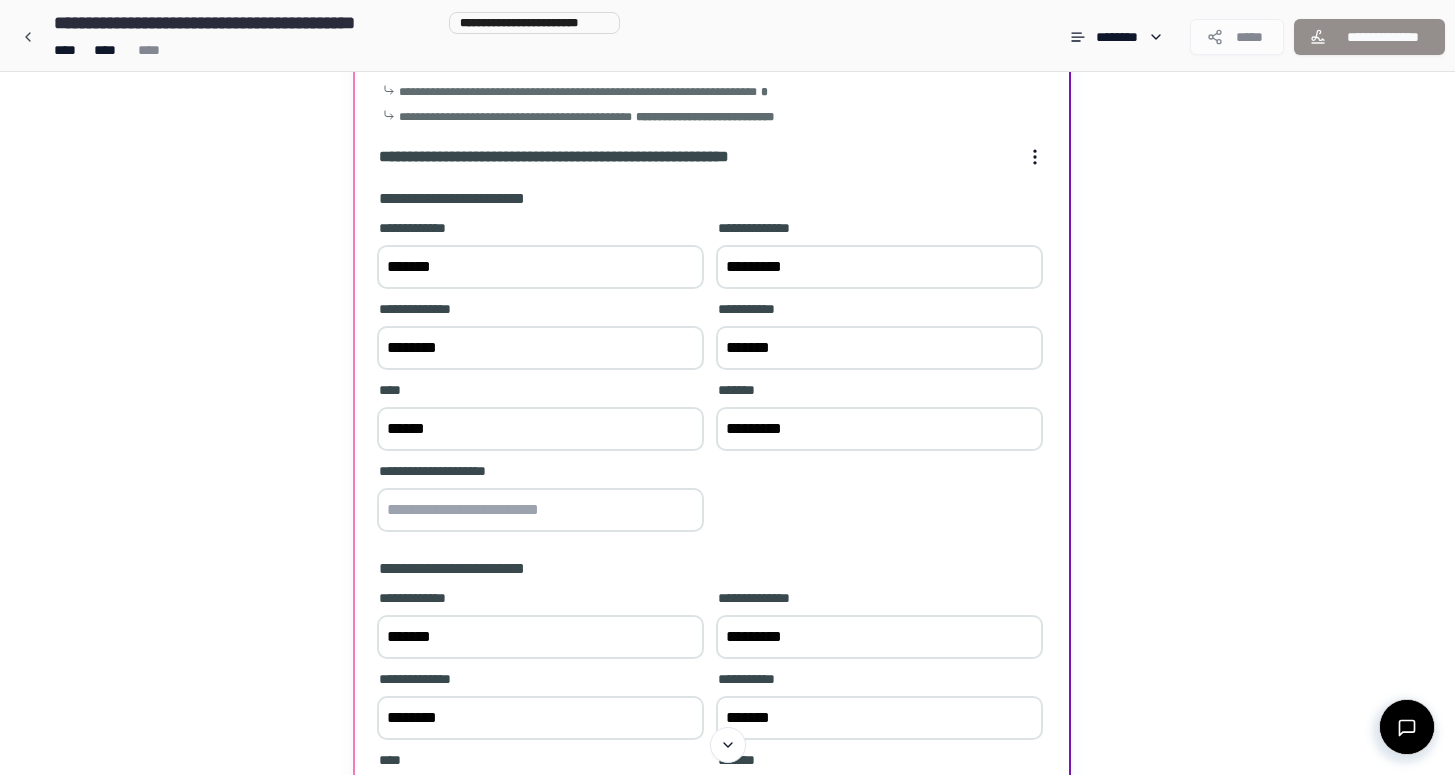 click at bounding box center [540, 510] 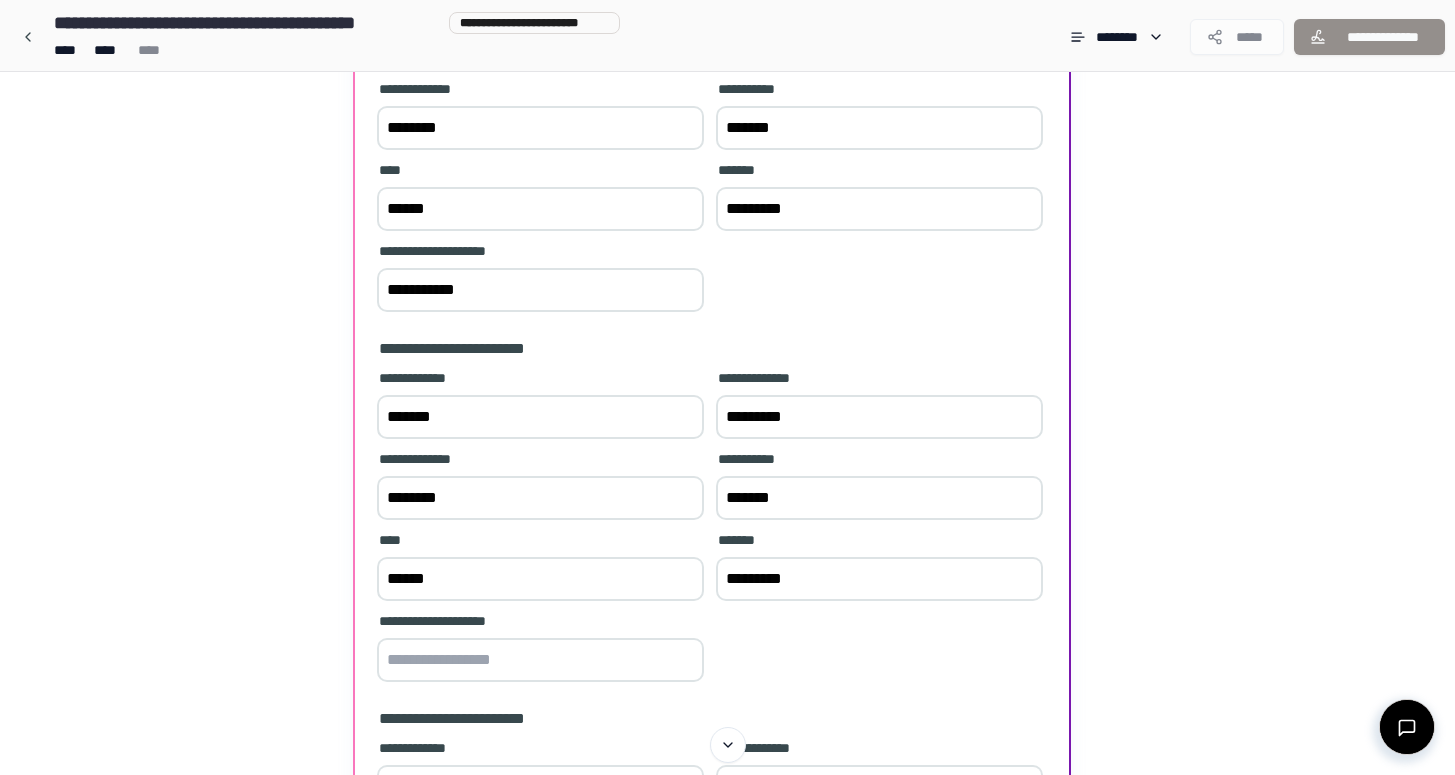 scroll, scrollTop: 358, scrollLeft: 0, axis: vertical 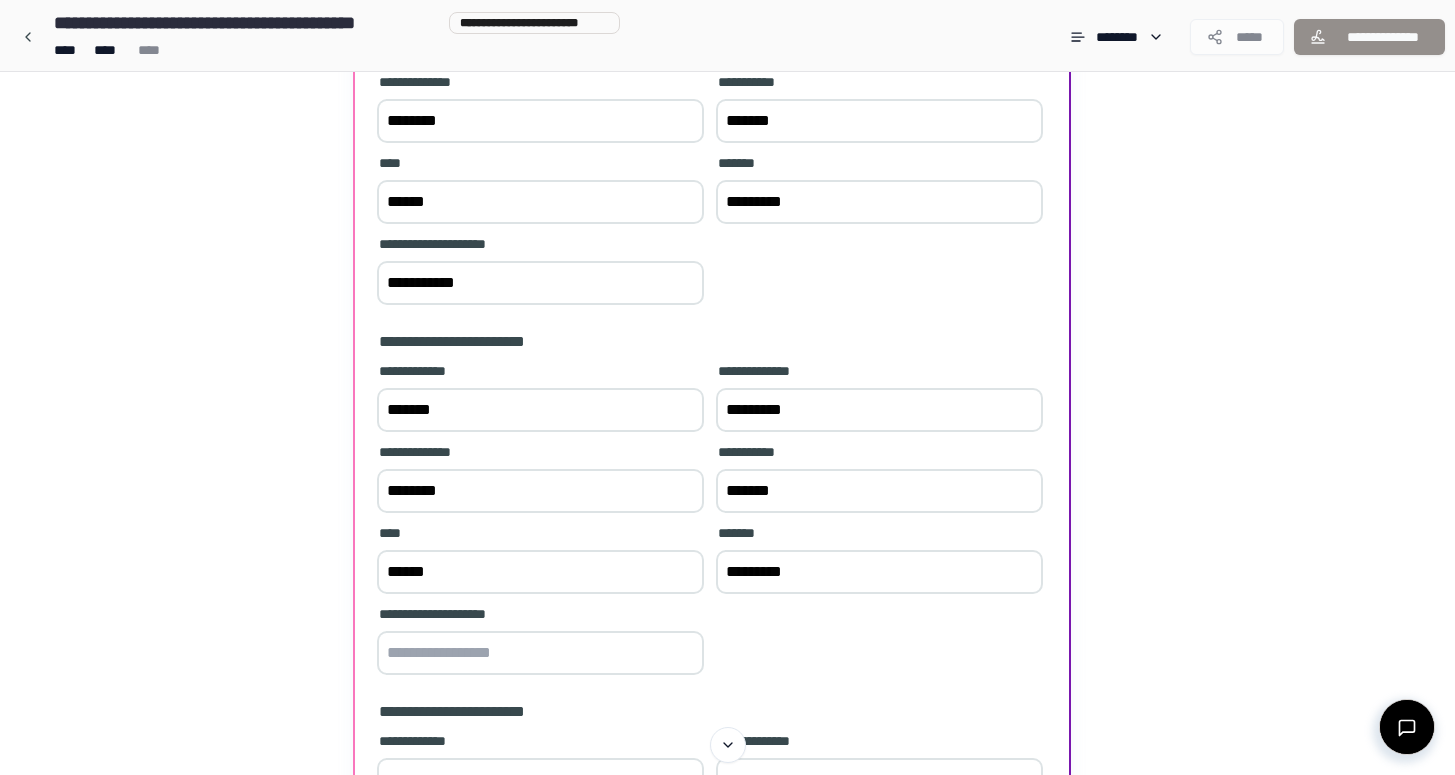 type on "**********" 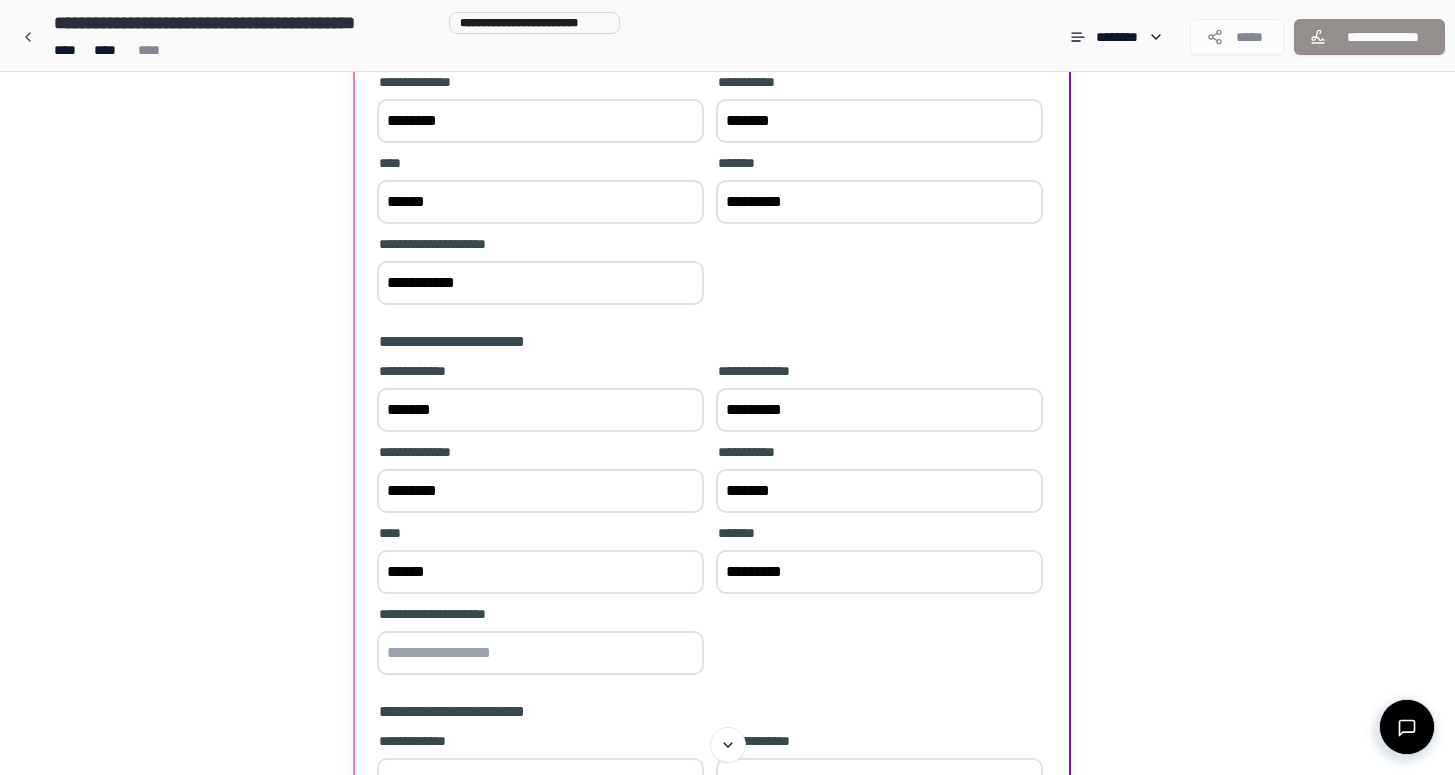 click at bounding box center [540, 653] 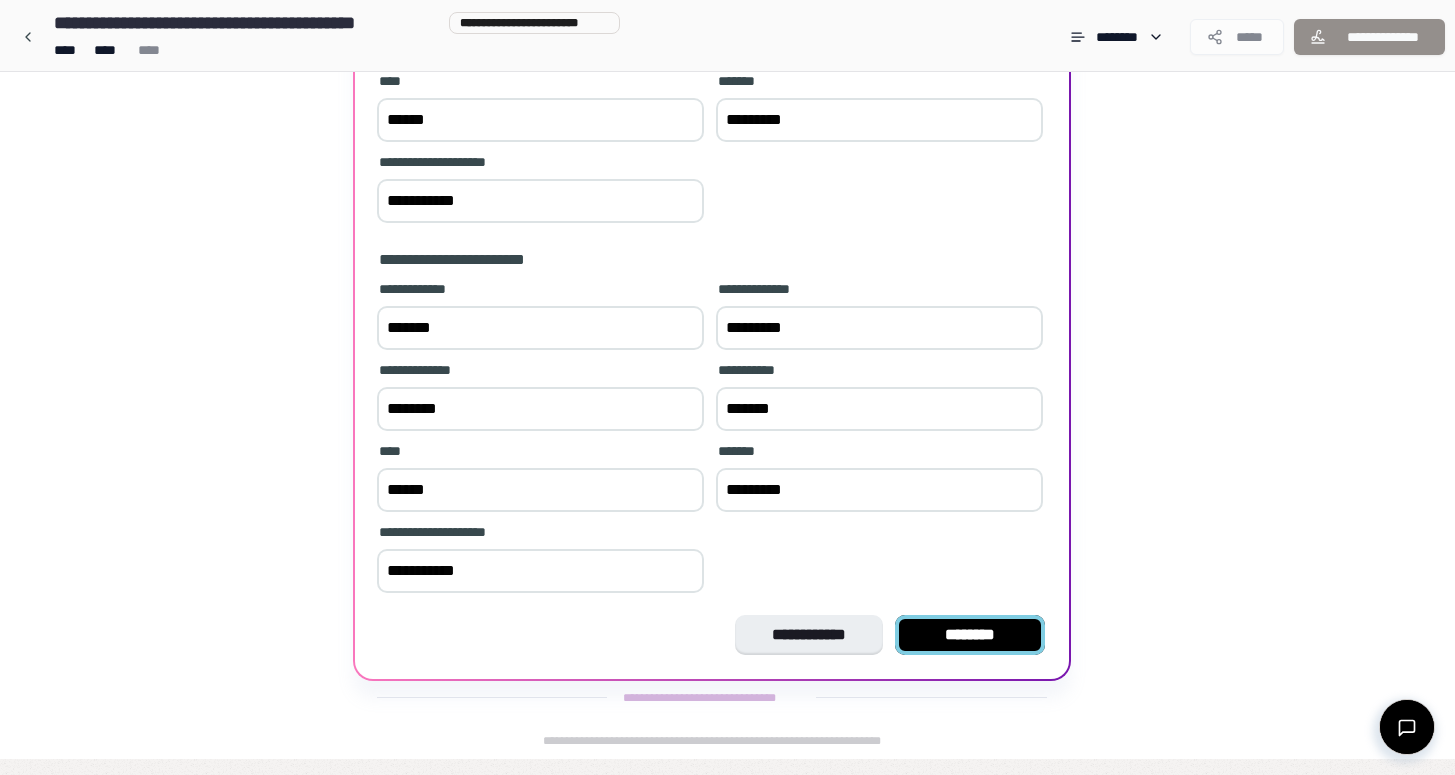 scroll, scrollTop: 810, scrollLeft: 0, axis: vertical 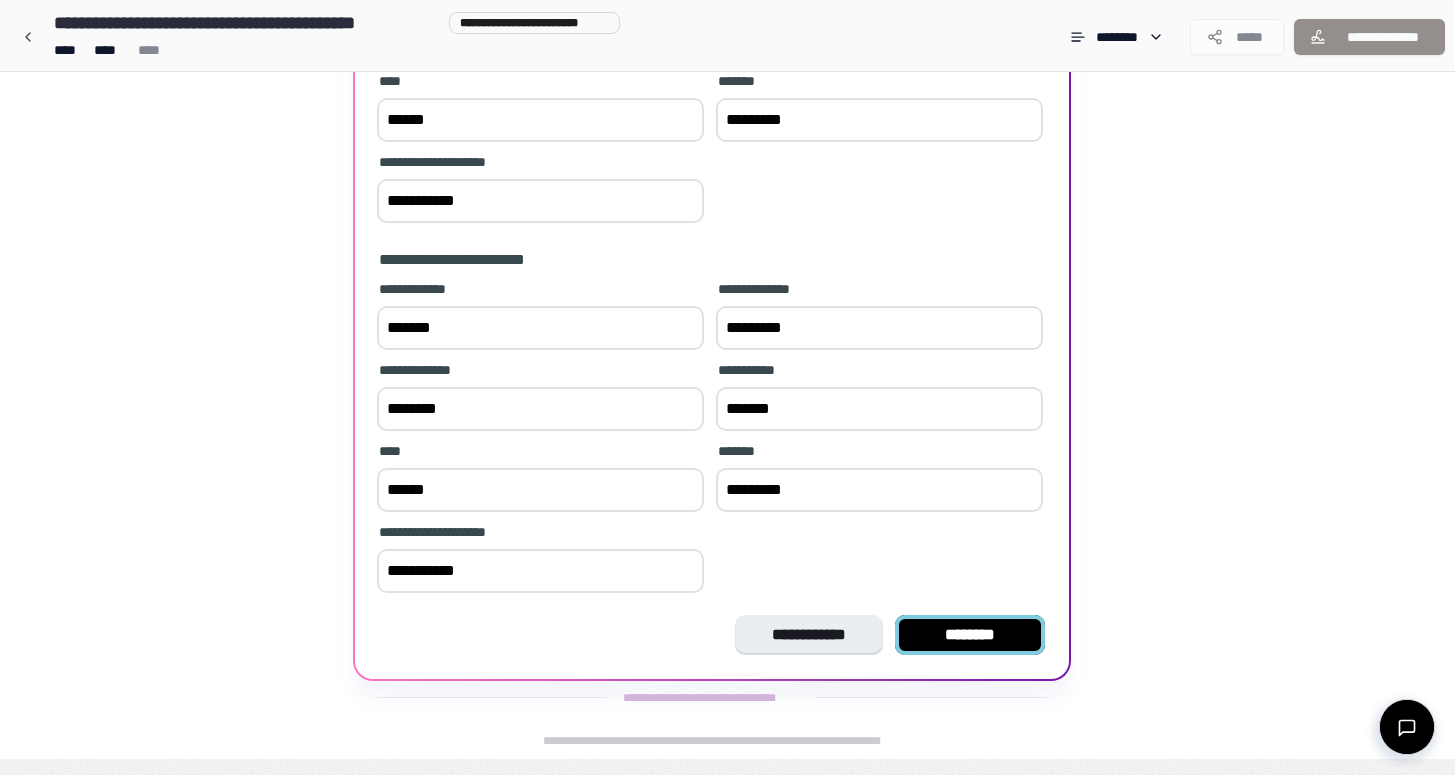 type on "**********" 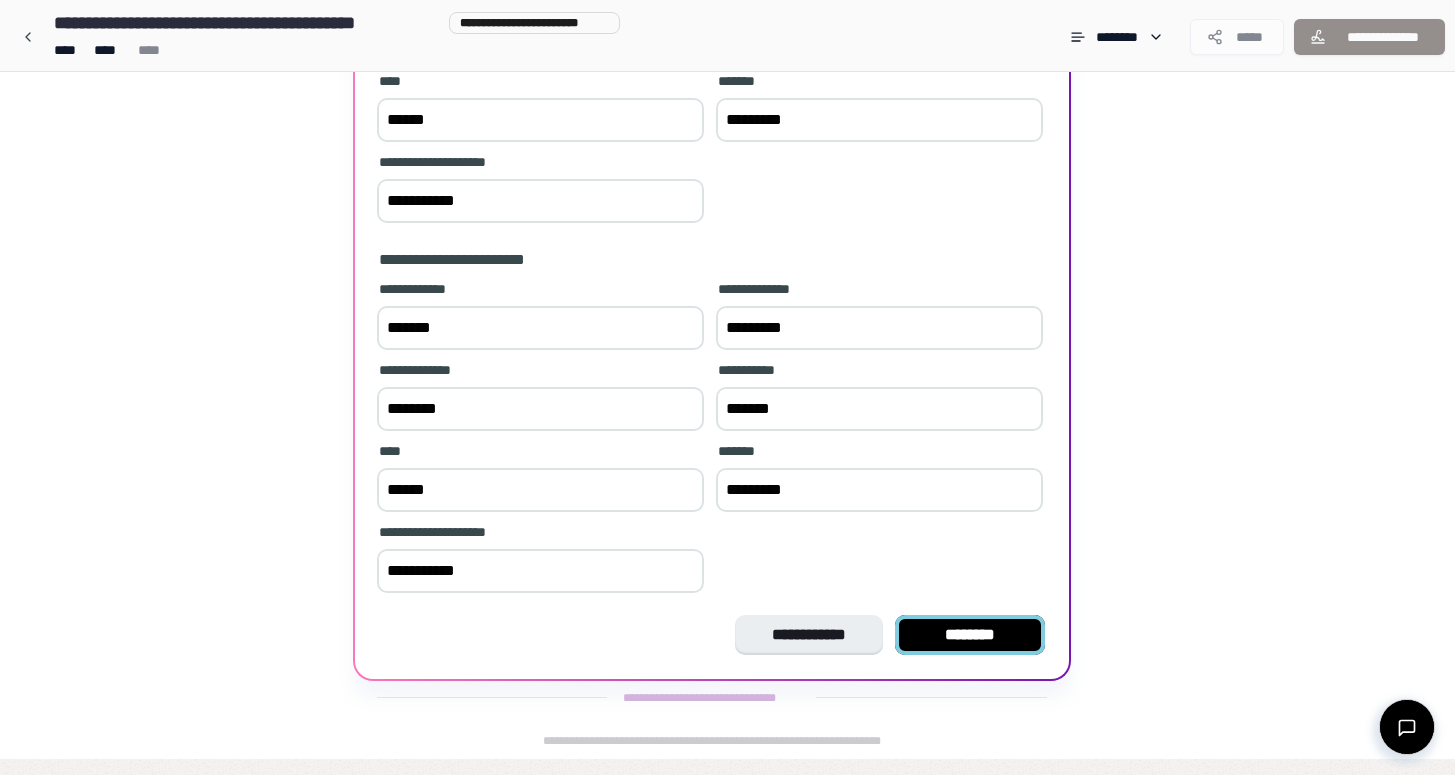 click on "********" at bounding box center [970, 635] 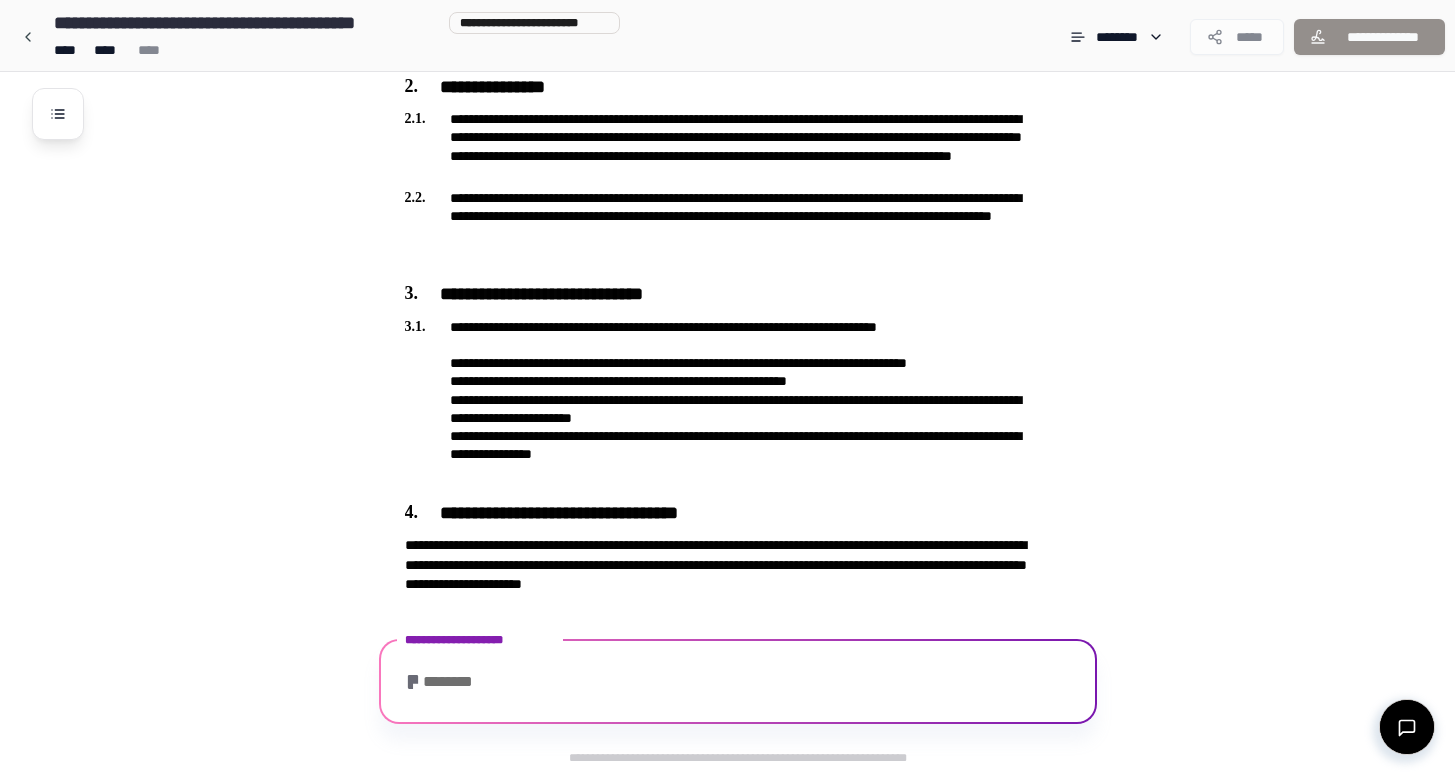 scroll, scrollTop: 793, scrollLeft: 0, axis: vertical 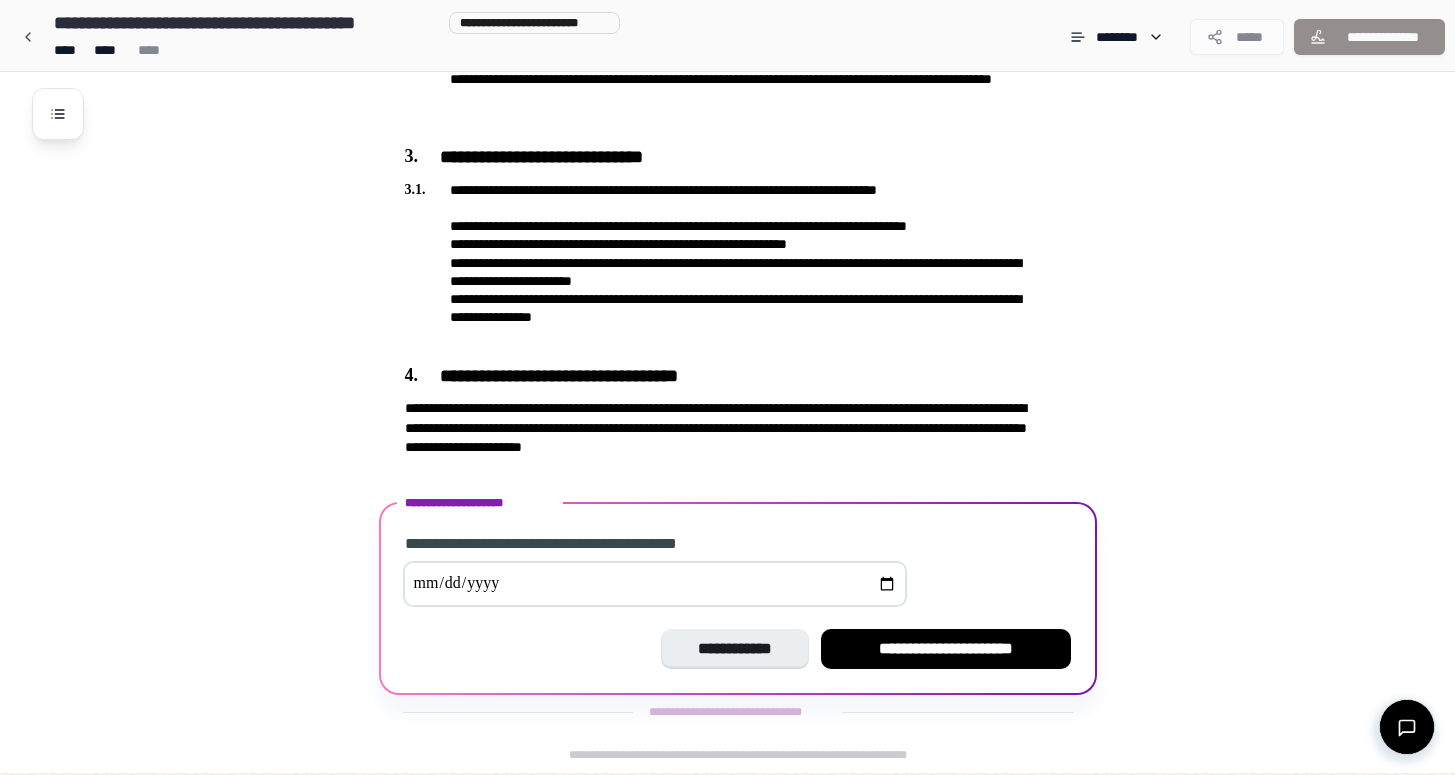 click at bounding box center (655, 584) 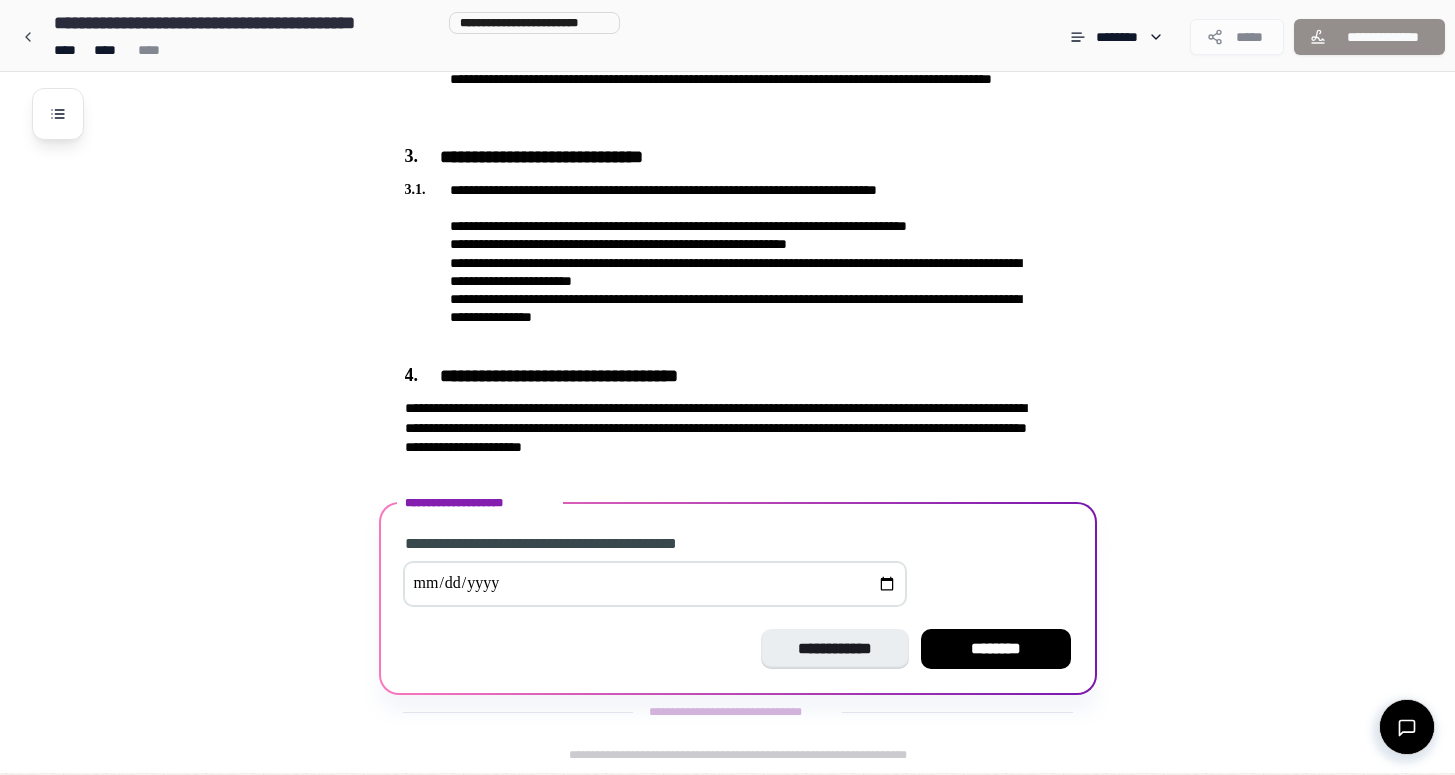 click on "**********" at bounding box center [738, 649] 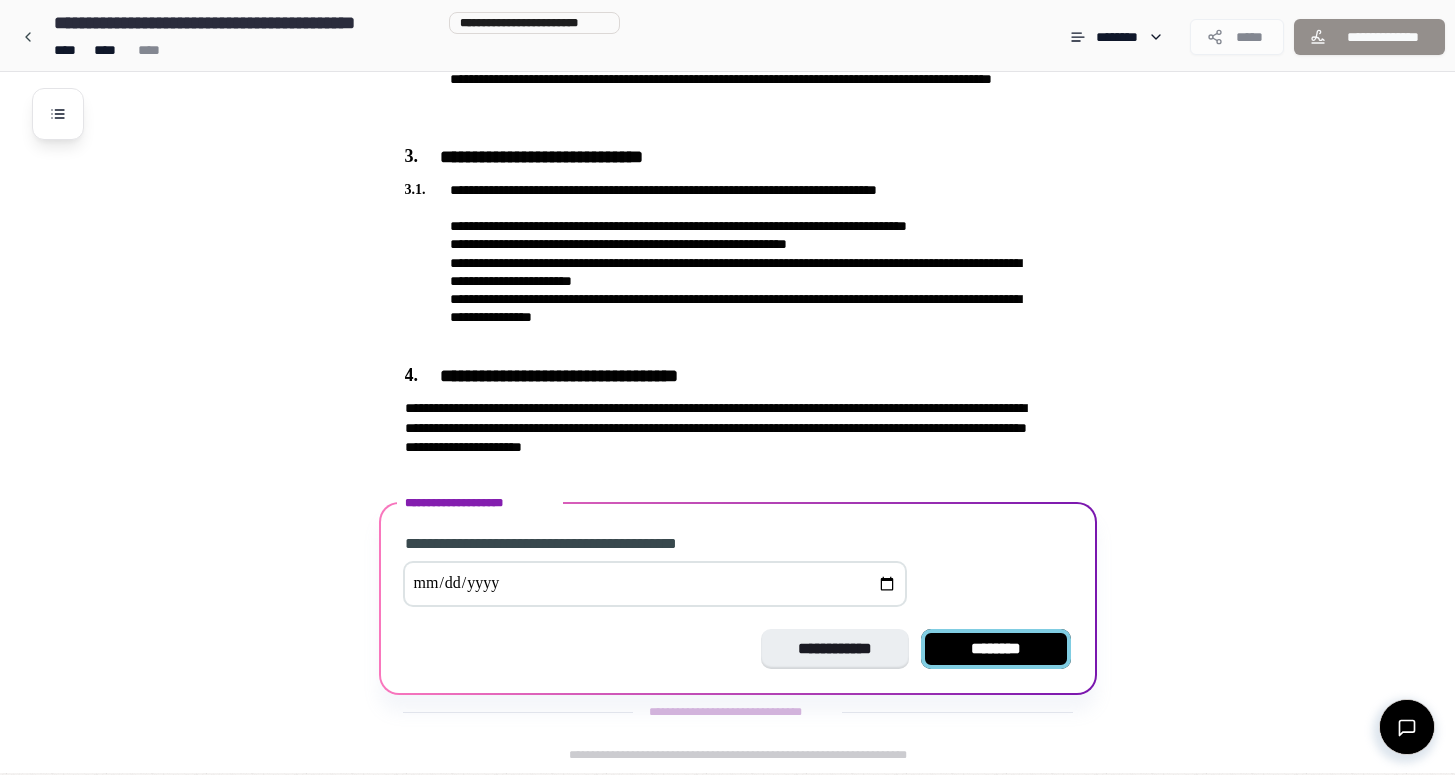 click on "********" at bounding box center [996, 649] 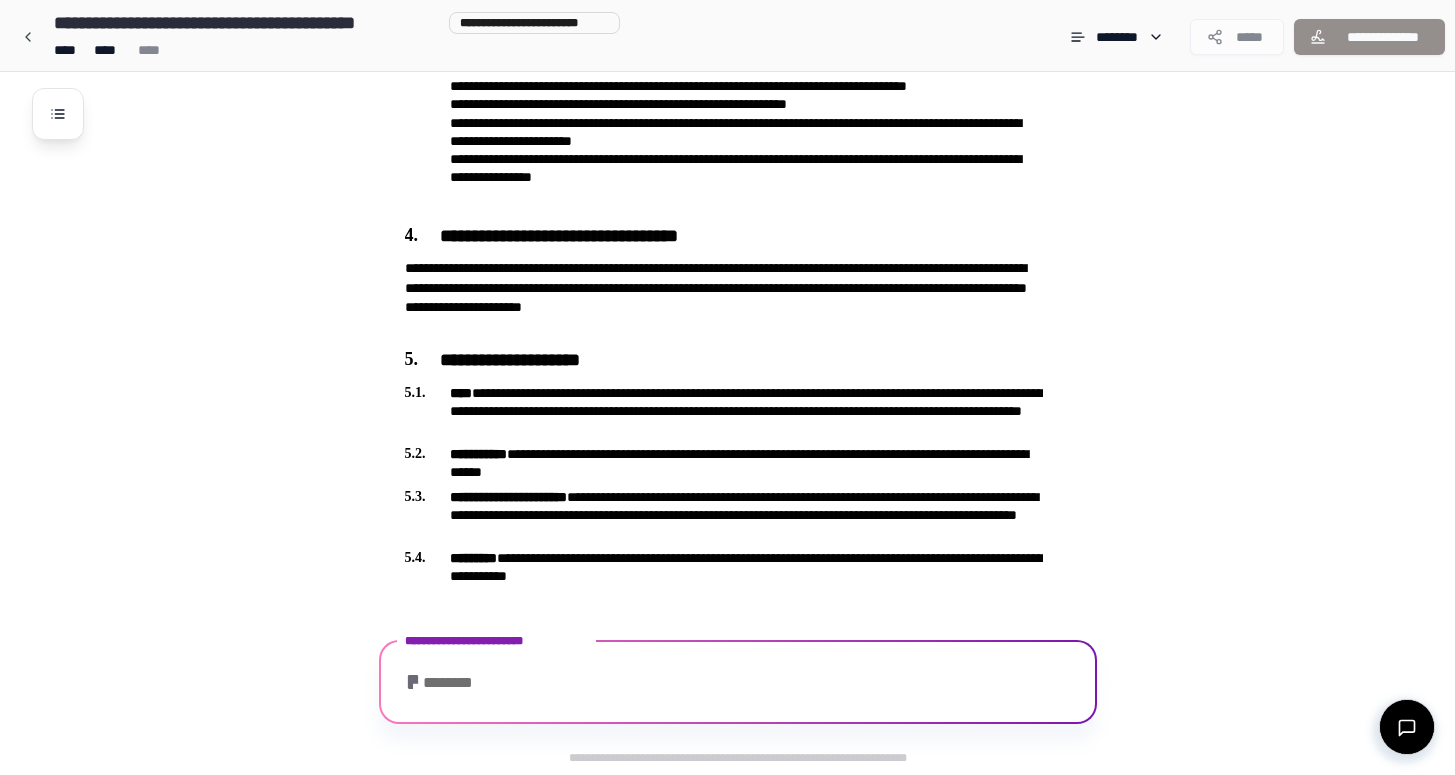 scroll, scrollTop: 1072, scrollLeft: 0, axis: vertical 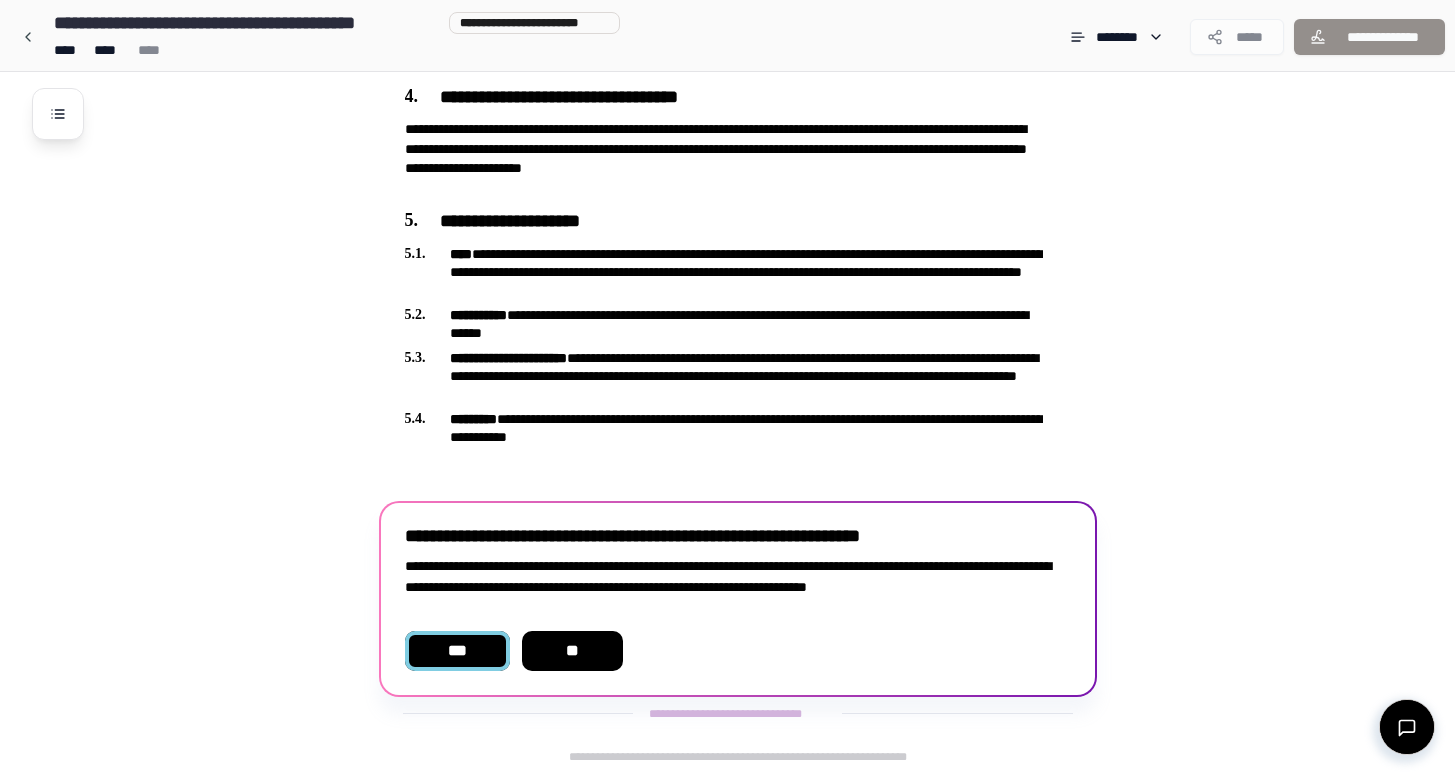 click on "***" at bounding box center (457, 651) 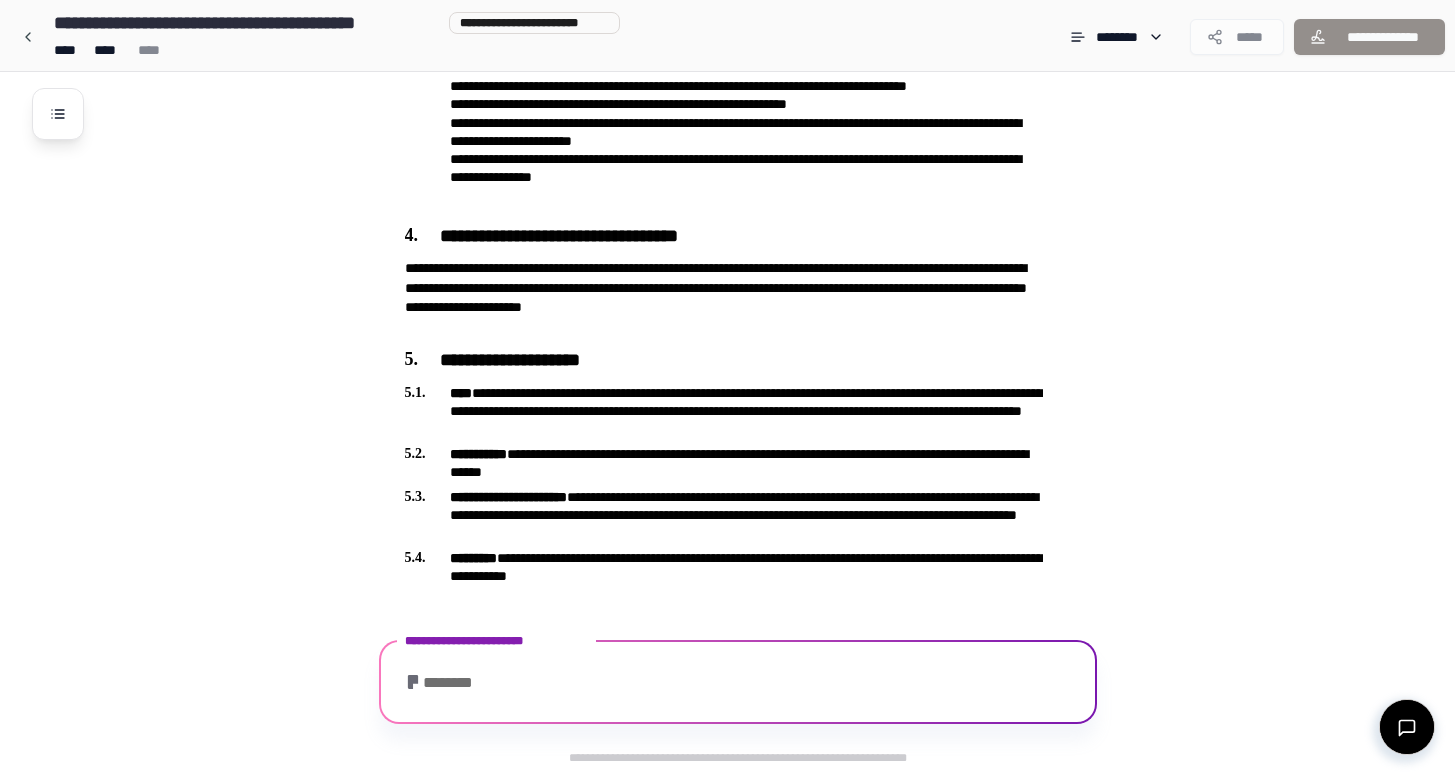scroll, scrollTop: 1096, scrollLeft: 0, axis: vertical 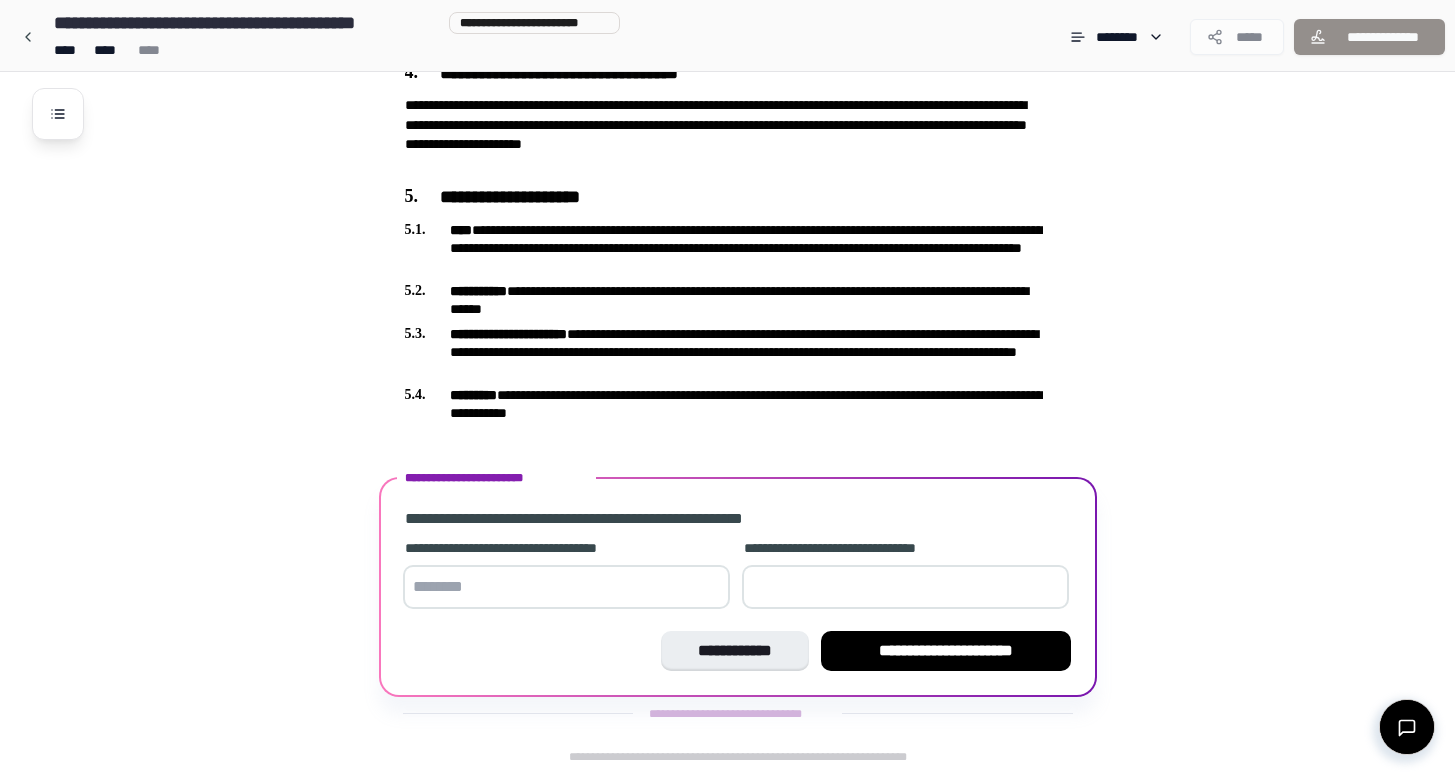 click at bounding box center [566, 587] 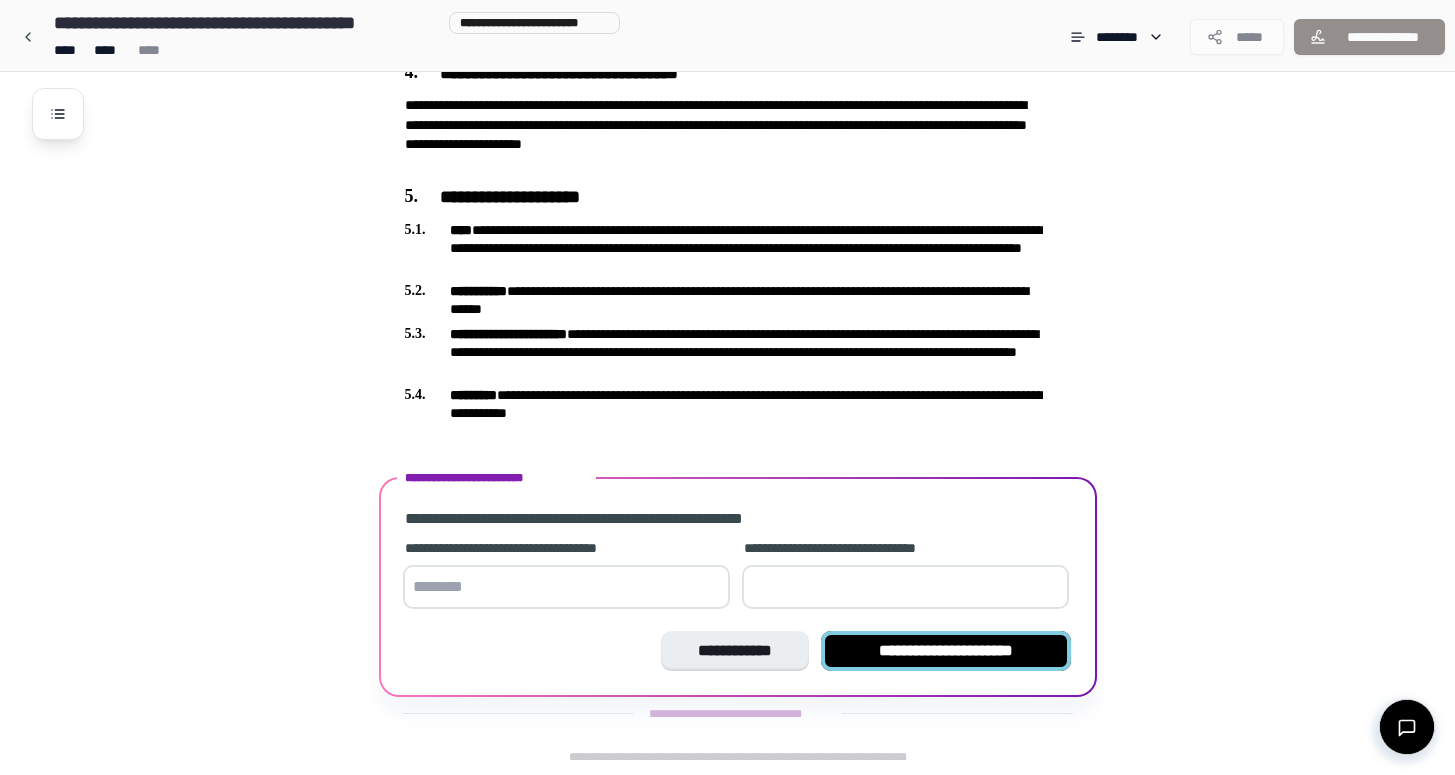 click on "**********" at bounding box center (946, 651) 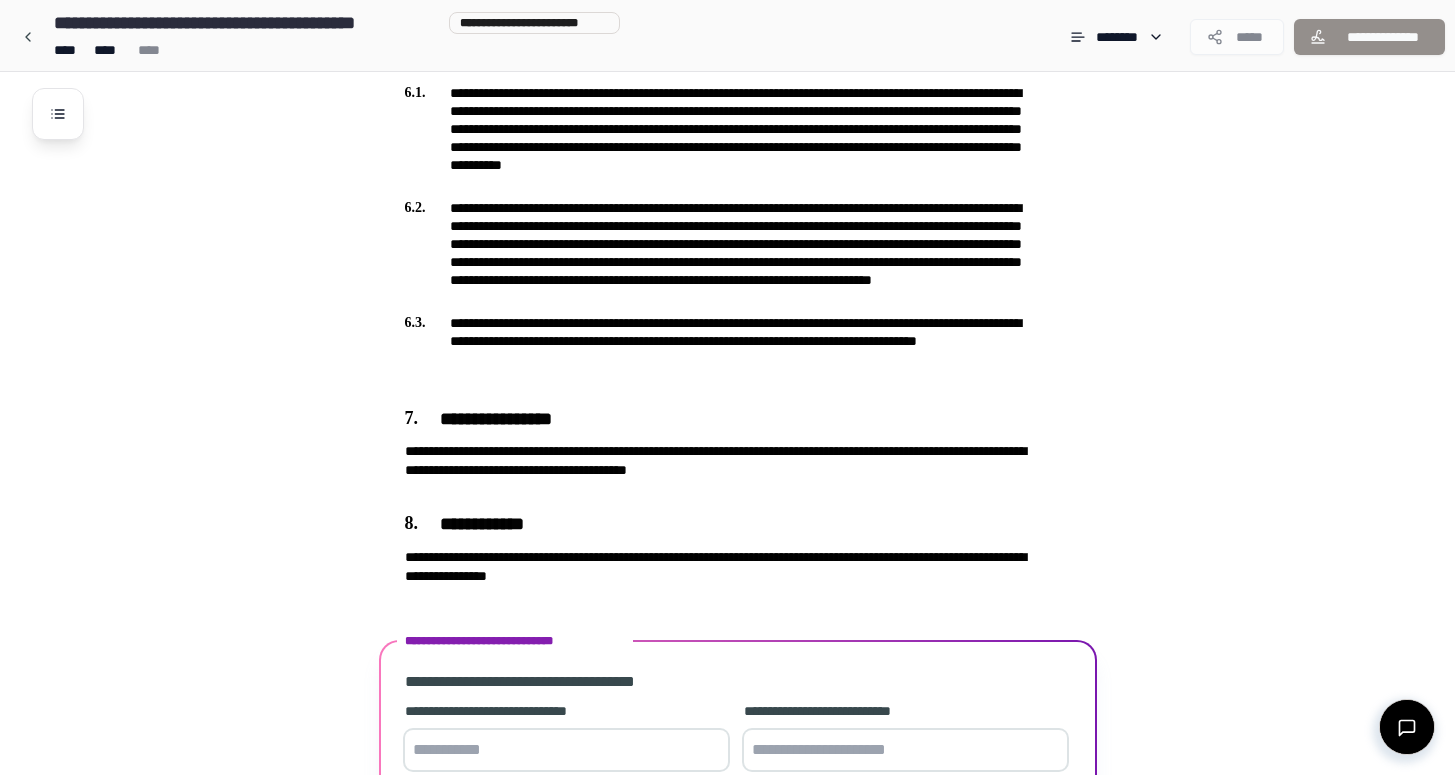 scroll, scrollTop: 1672, scrollLeft: 0, axis: vertical 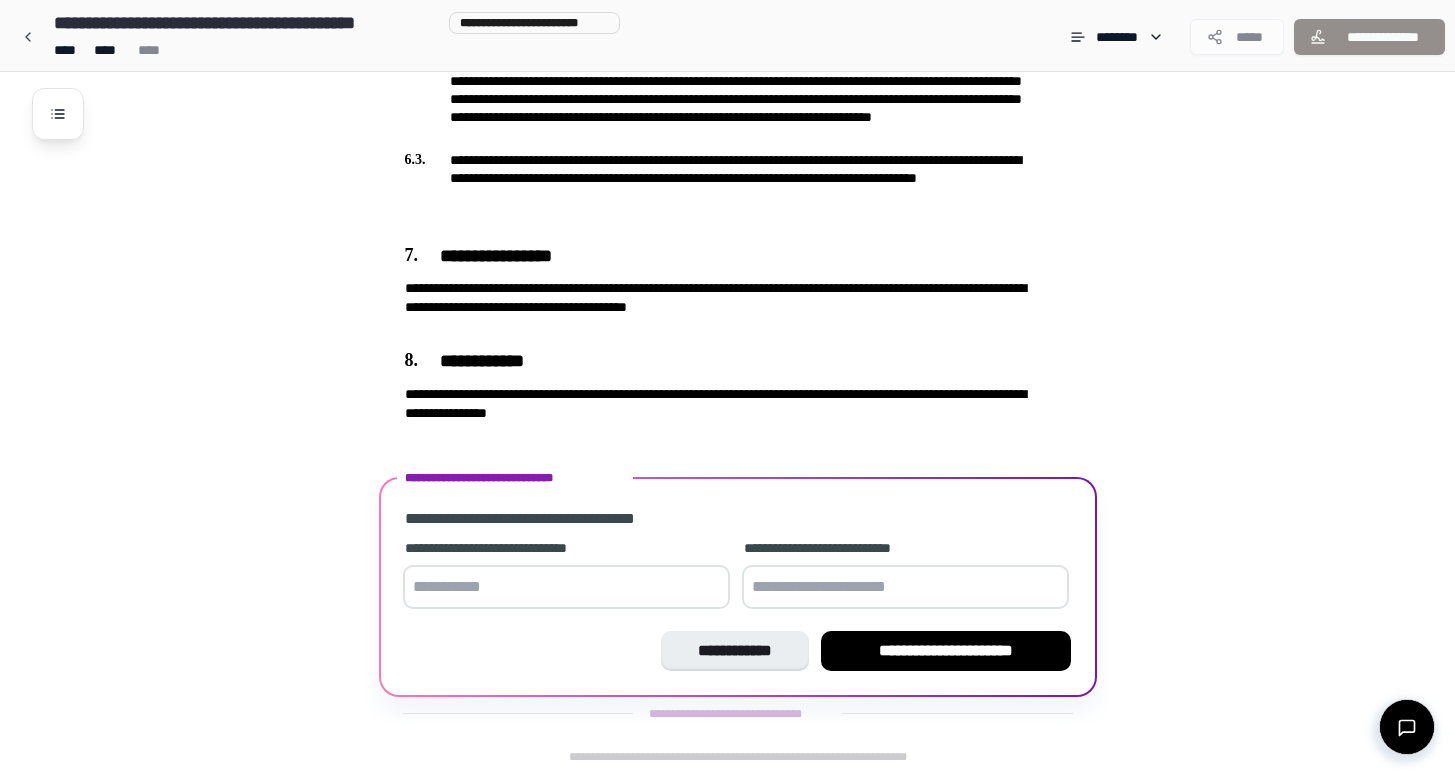 click at bounding box center [566, 587] 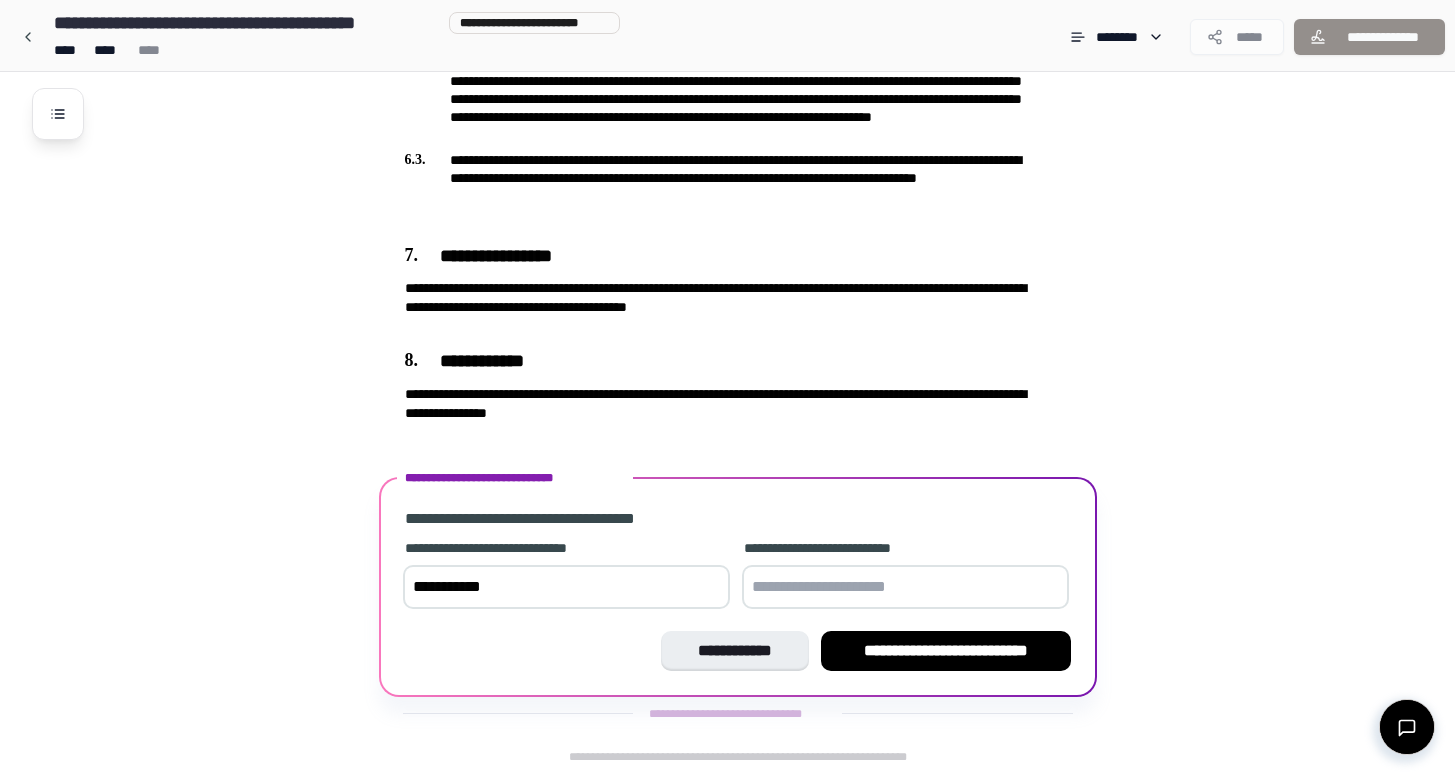 type on "**********" 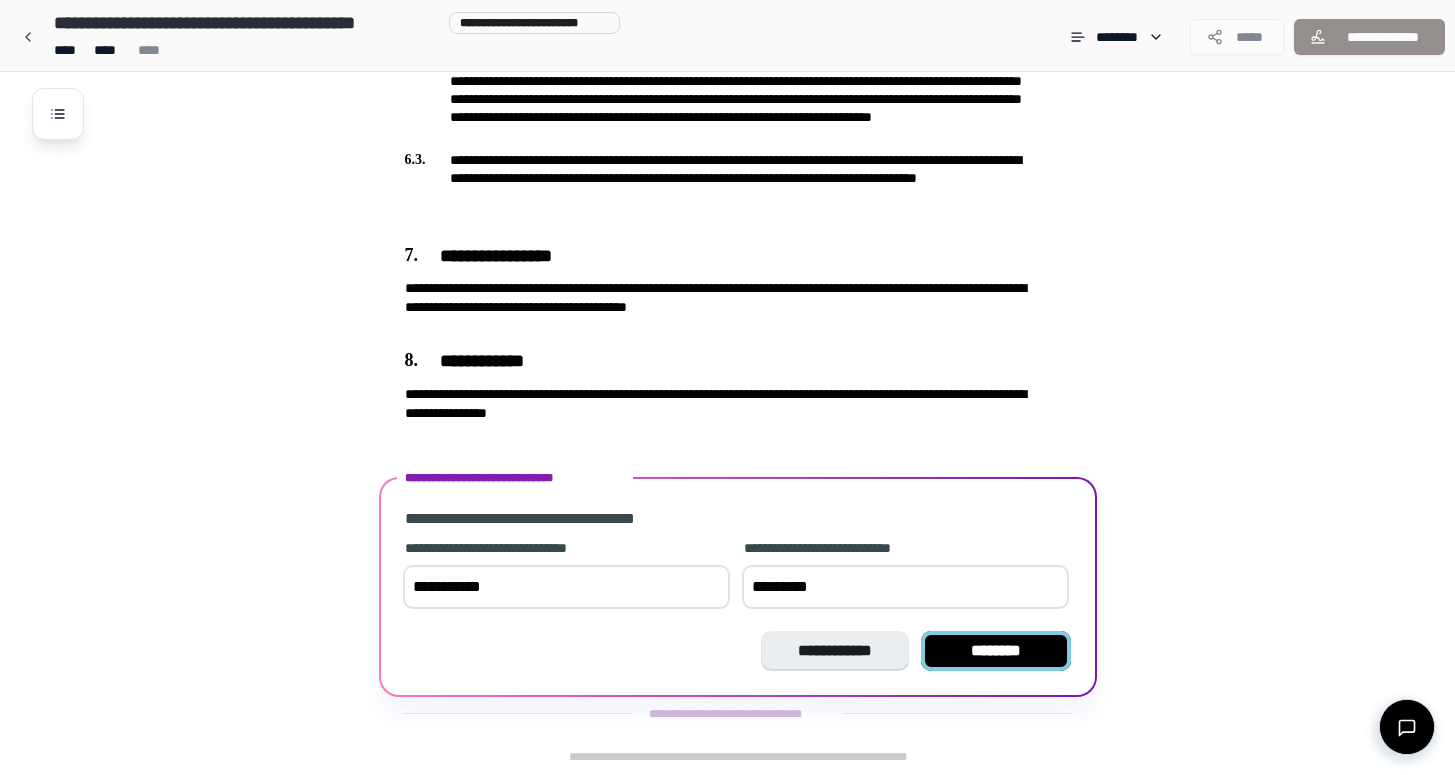 type on "*********" 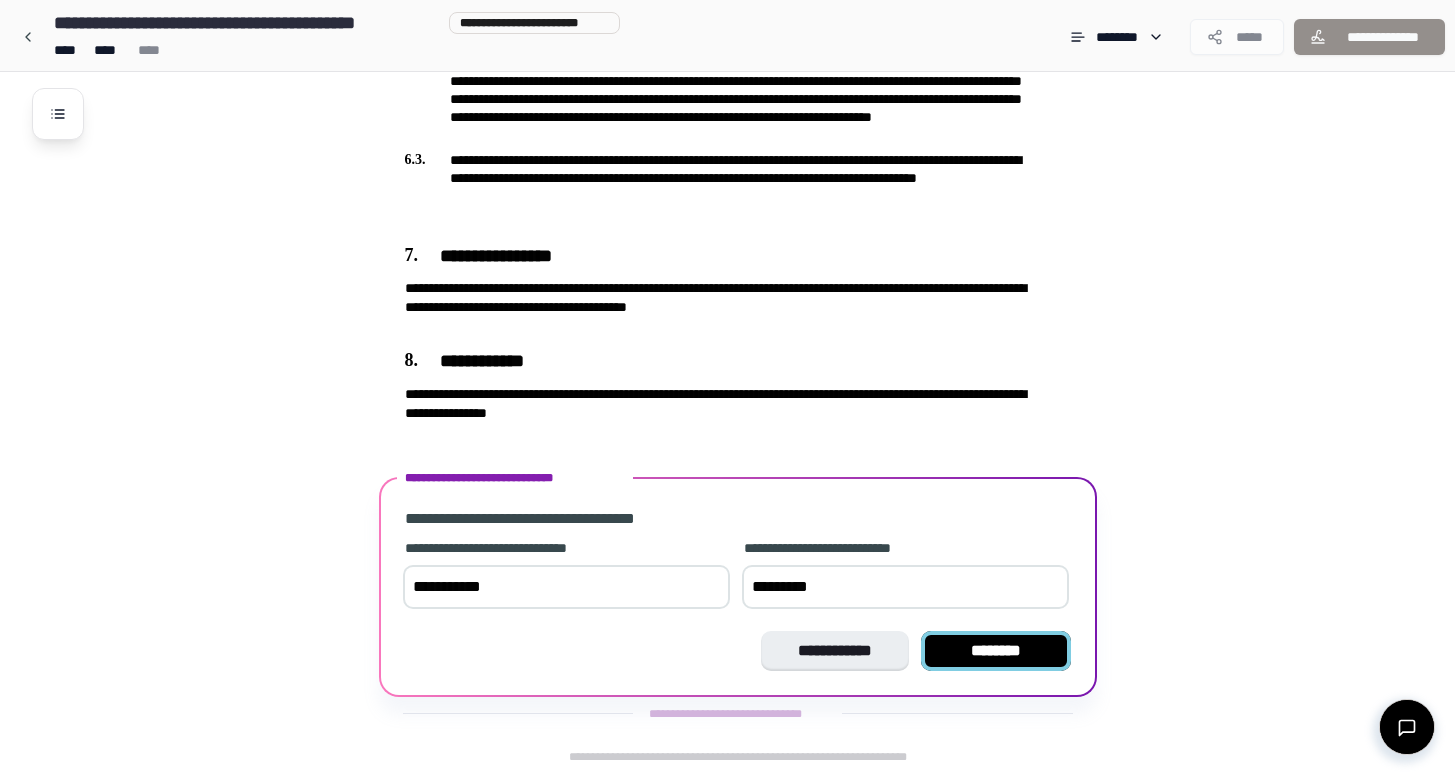 click on "********" at bounding box center (996, 651) 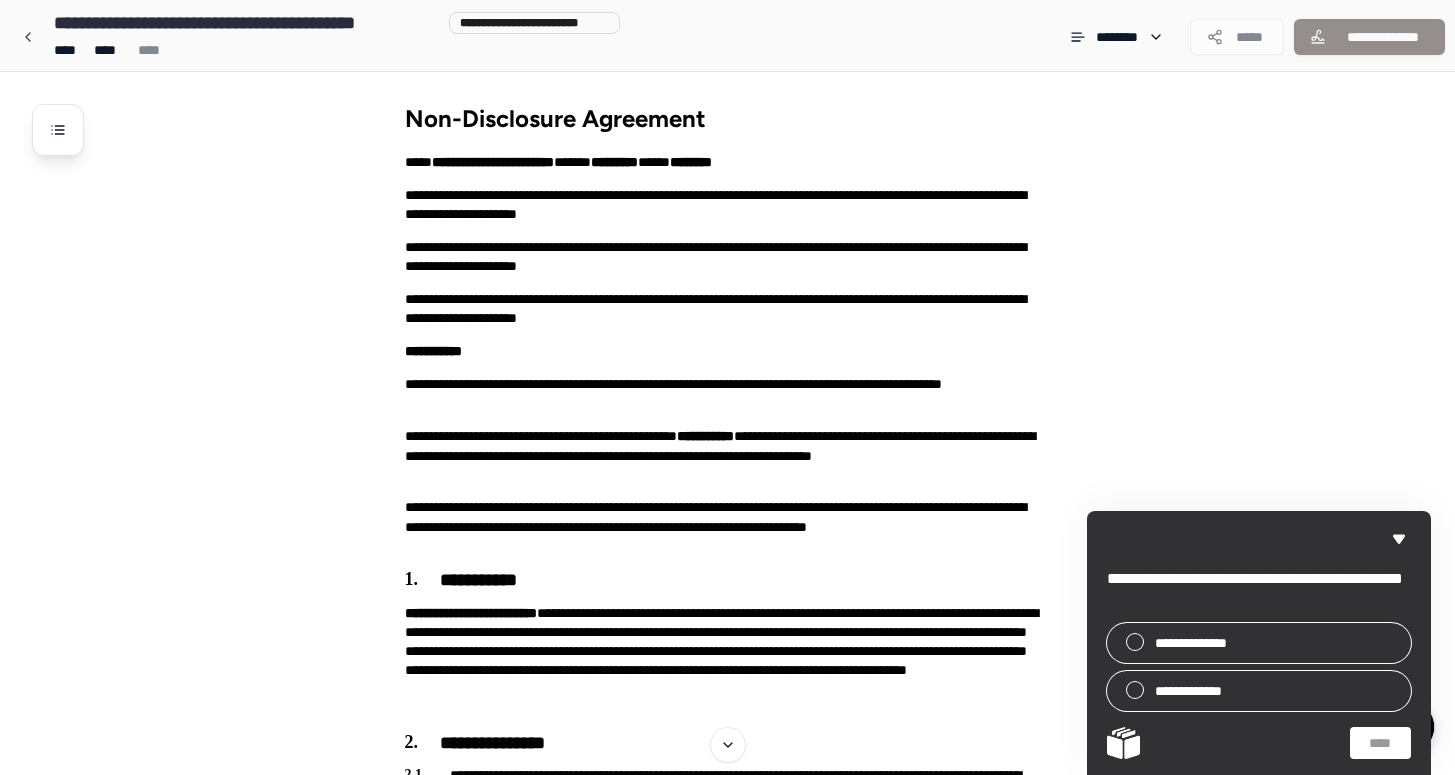 scroll, scrollTop: 0, scrollLeft: 0, axis: both 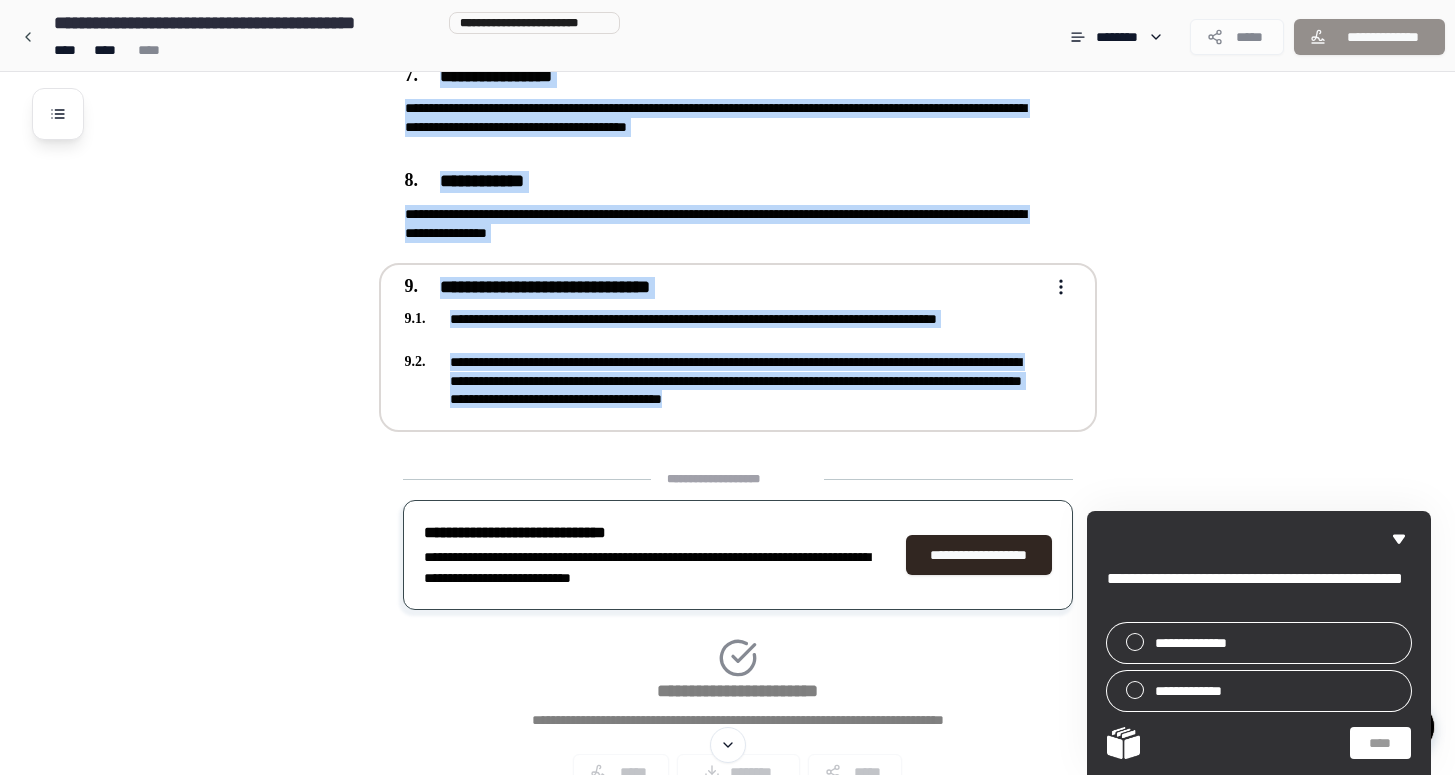 drag, startPoint x: 402, startPoint y: 118, endPoint x: 990, endPoint y: 407, distance: 655.18317 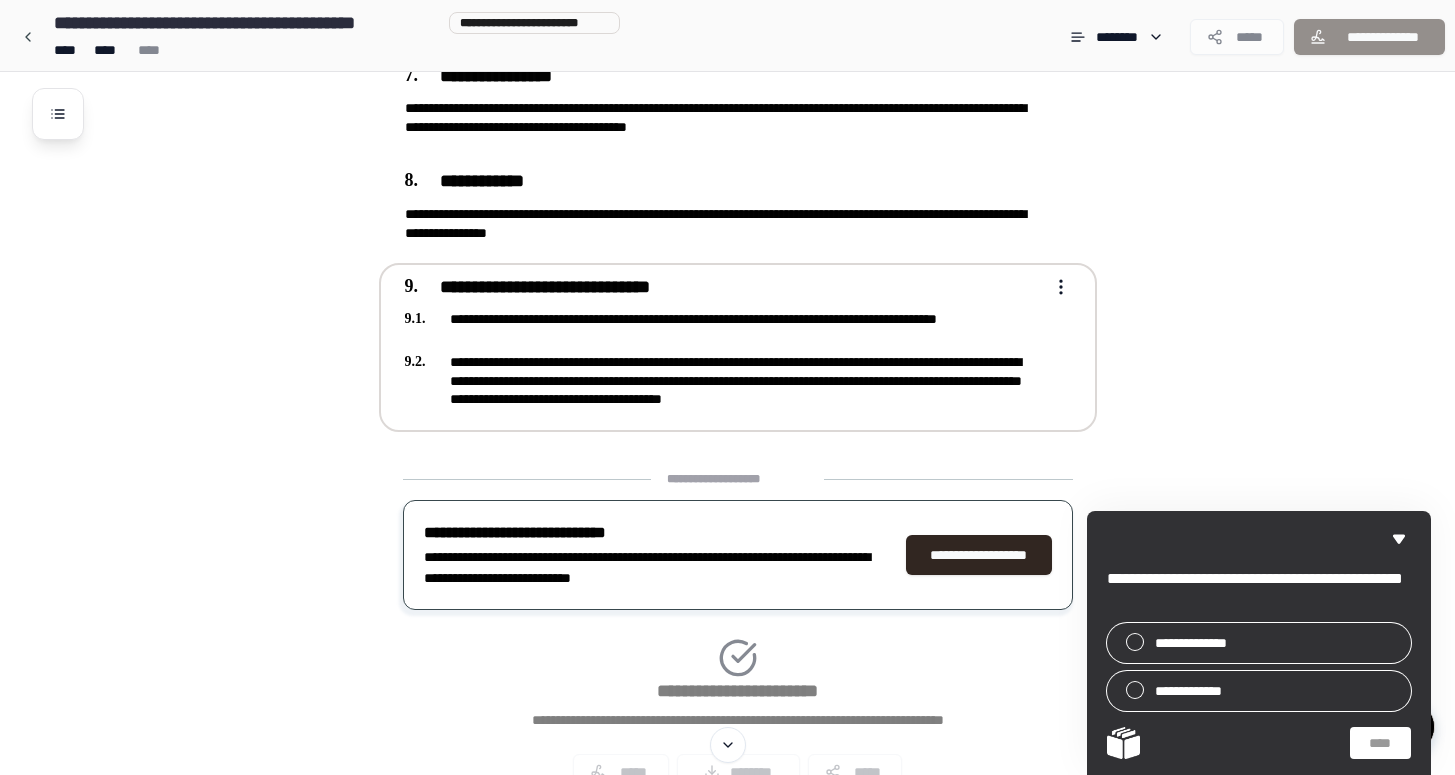 click on "**********" at bounding box center (724, 380) 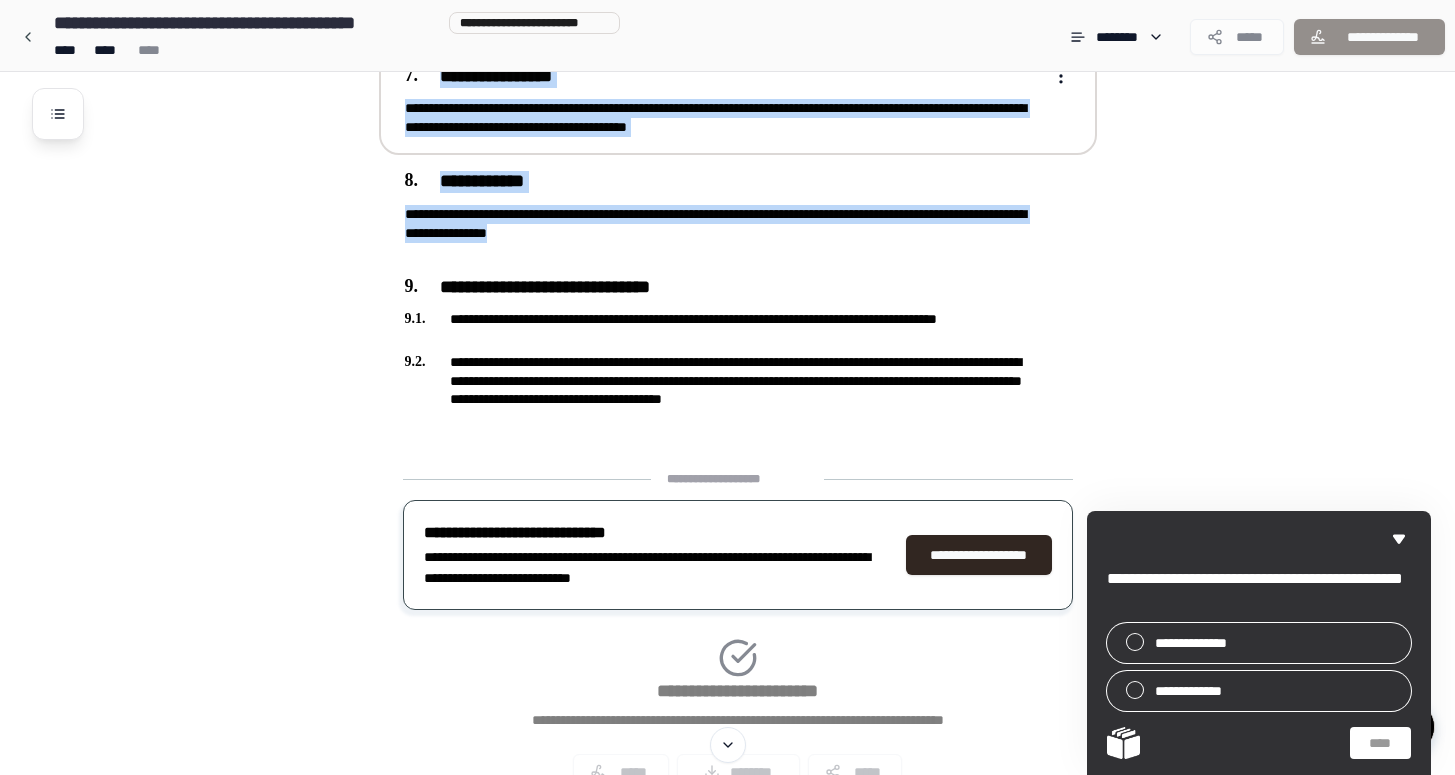 drag, startPoint x: 945, startPoint y: 402, endPoint x: 632, endPoint y: 97, distance: 437.0286 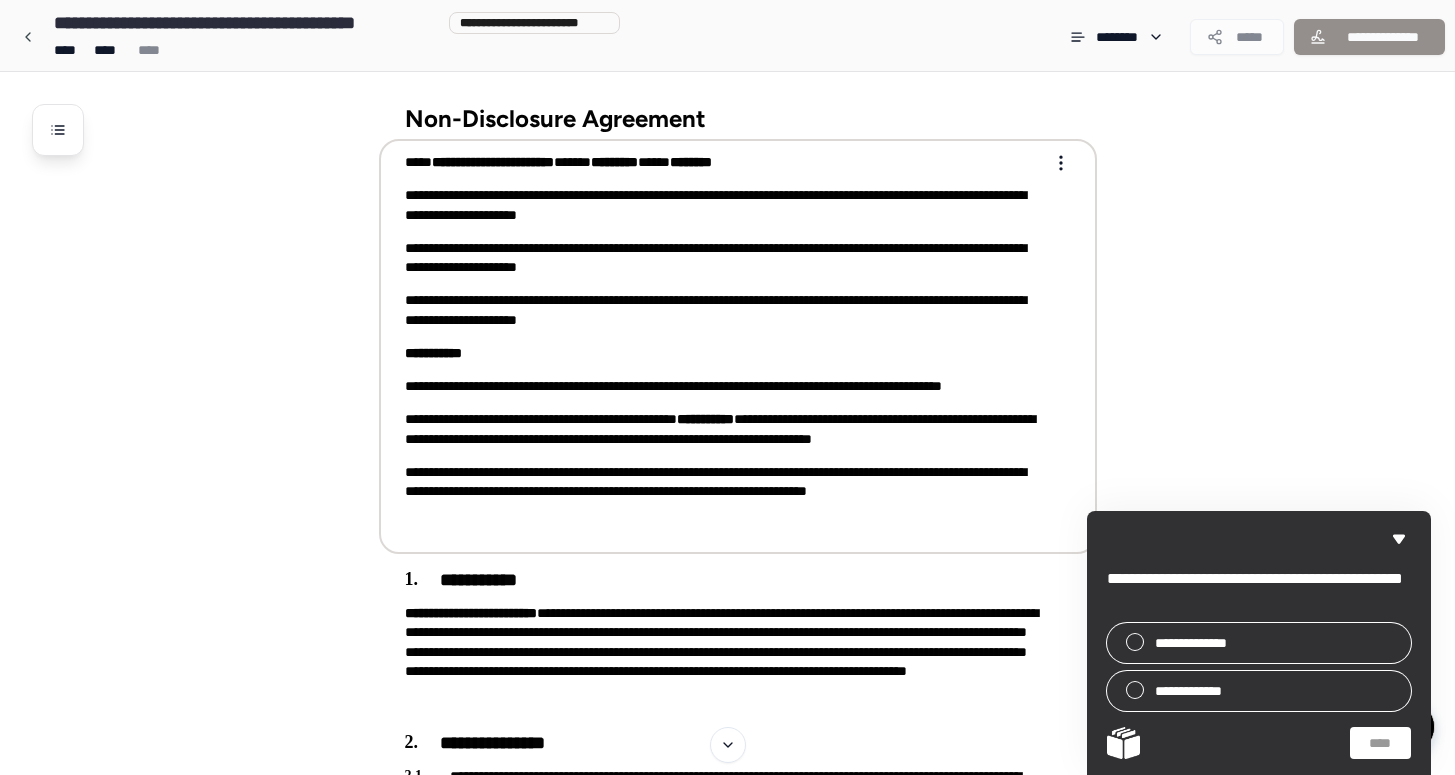 scroll, scrollTop: 0, scrollLeft: 0, axis: both 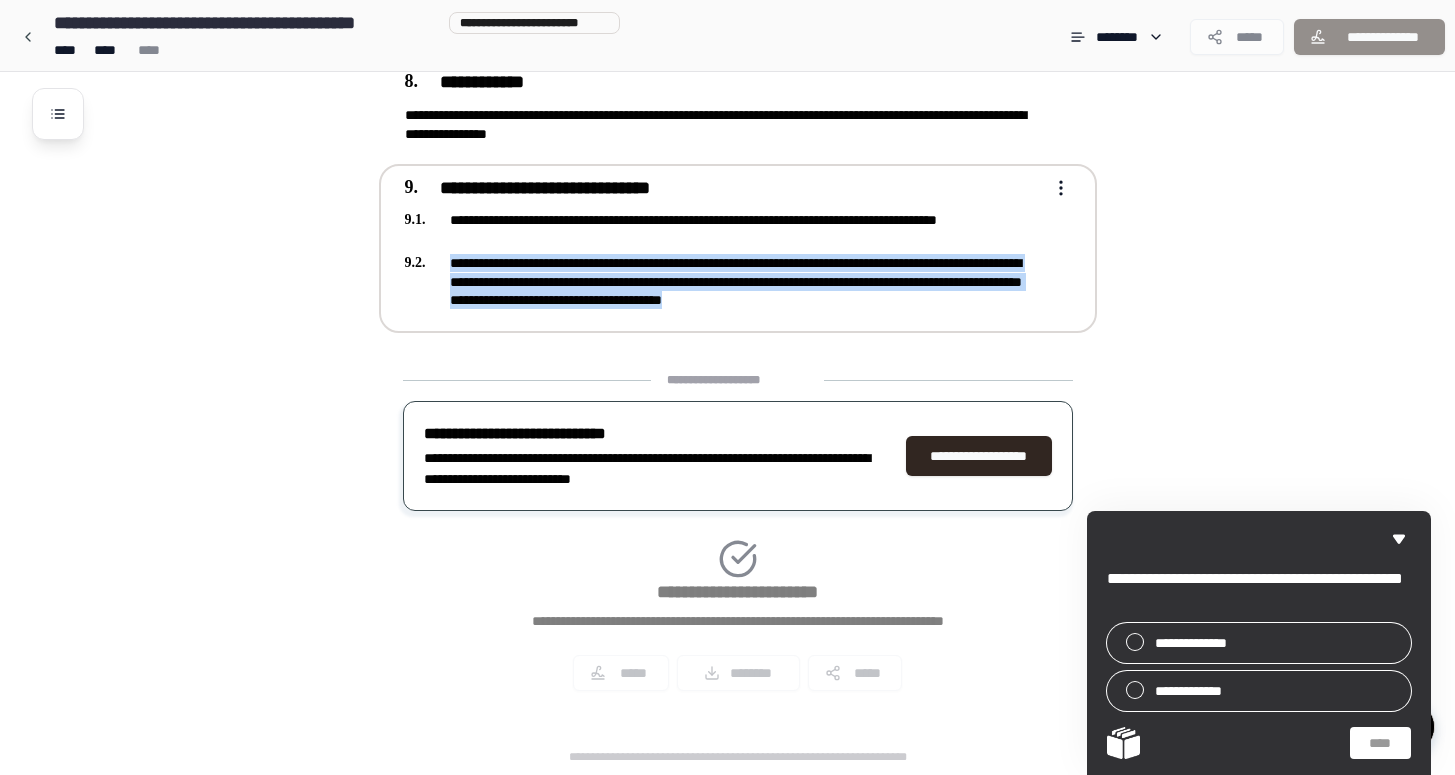 drag, startPoint x: 448, startPoint y: 262, endPoint x: 983, endPoint y: 315, distance: 537.61884 